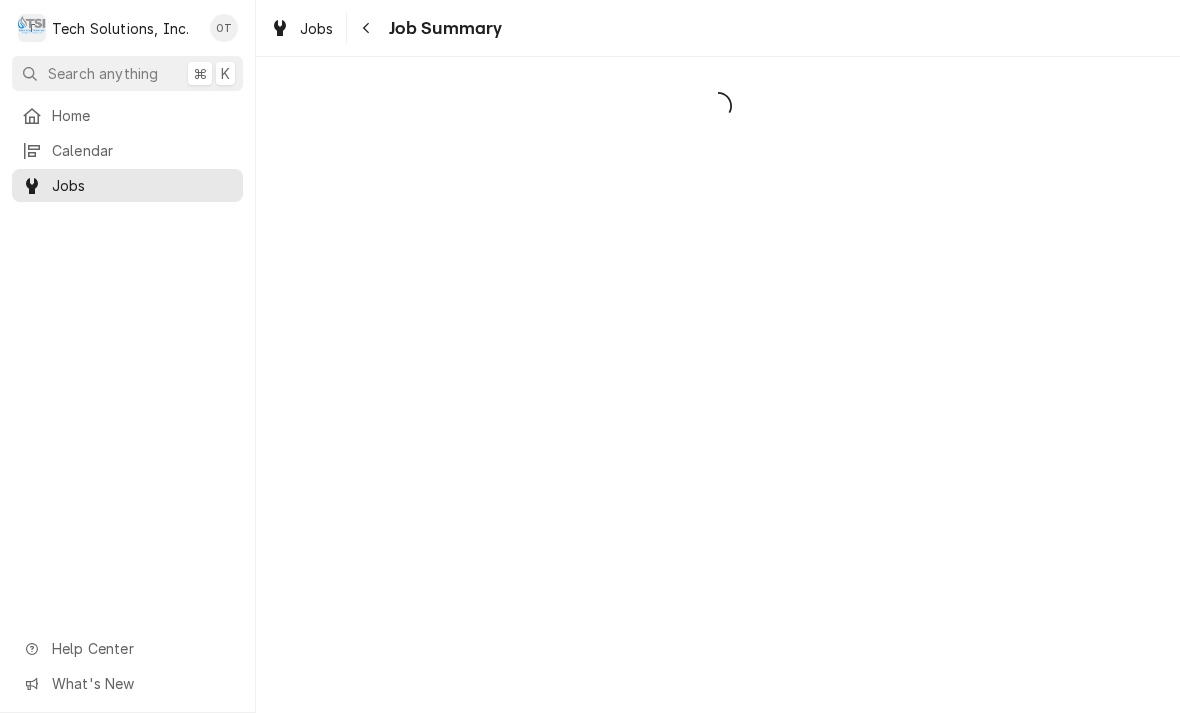 scroll, scrollTop: 0, scrollLeft: 0, axis: both 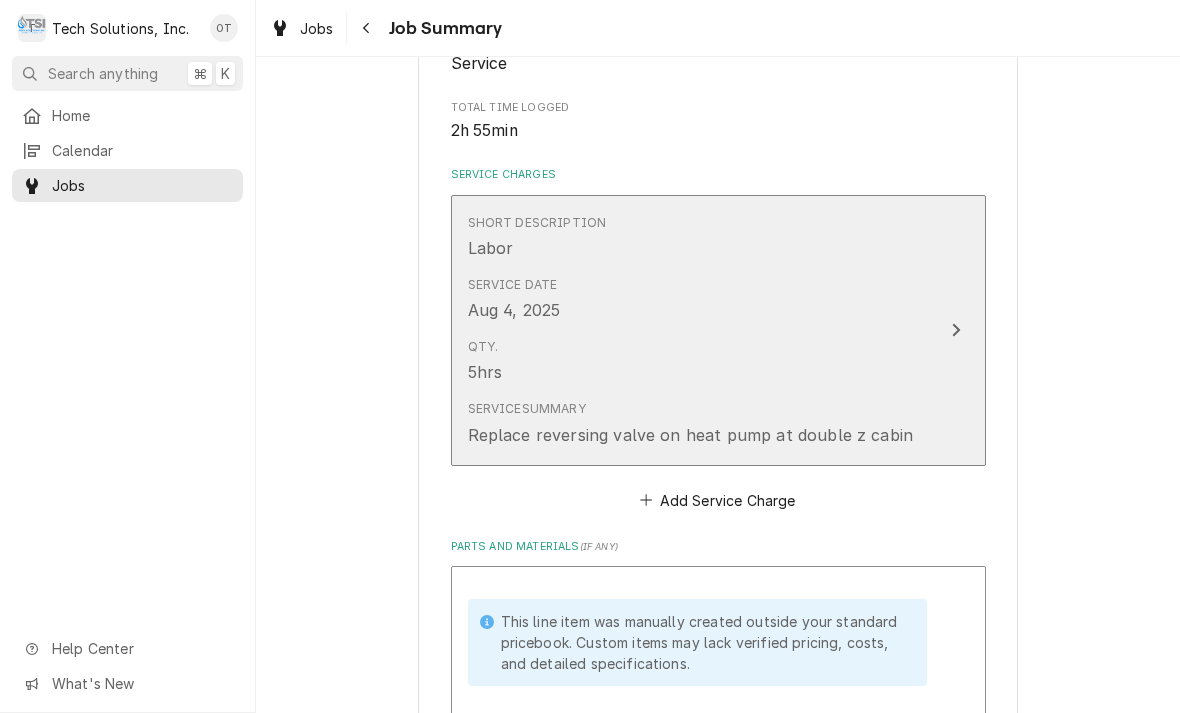 click on "Short Description Labor Service Date Aug 4, 2025 Qty. 5hrs Service  Summary Replace reversing valve on heat pump at double z cabin" at bounding box center [718, 330] 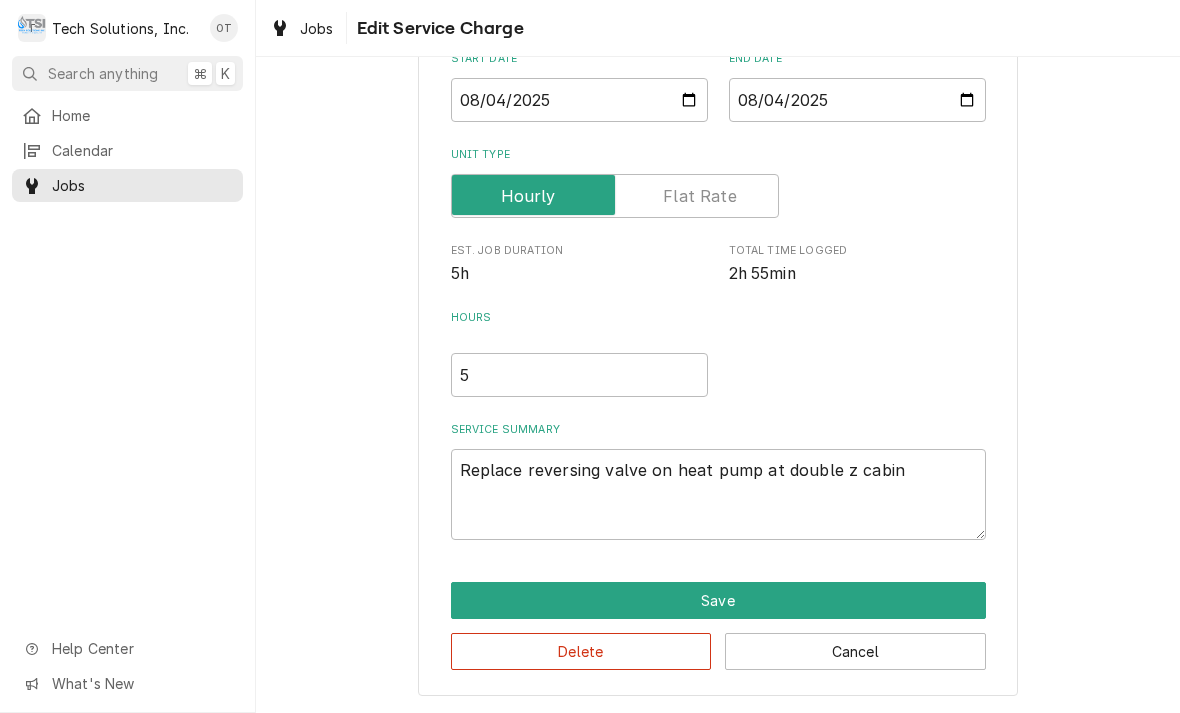 scroll, scrollTop: 209, scrollLeft: 0, axis: vertical 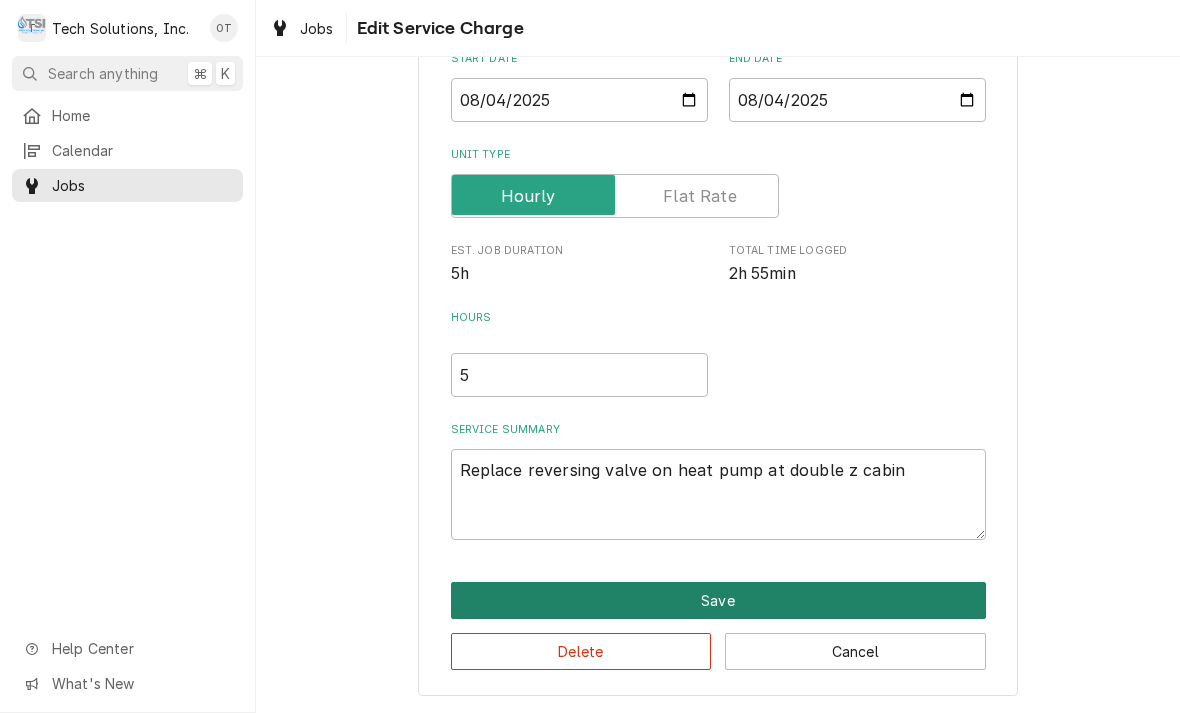 click on "Save" at bounding box center [718, 600] 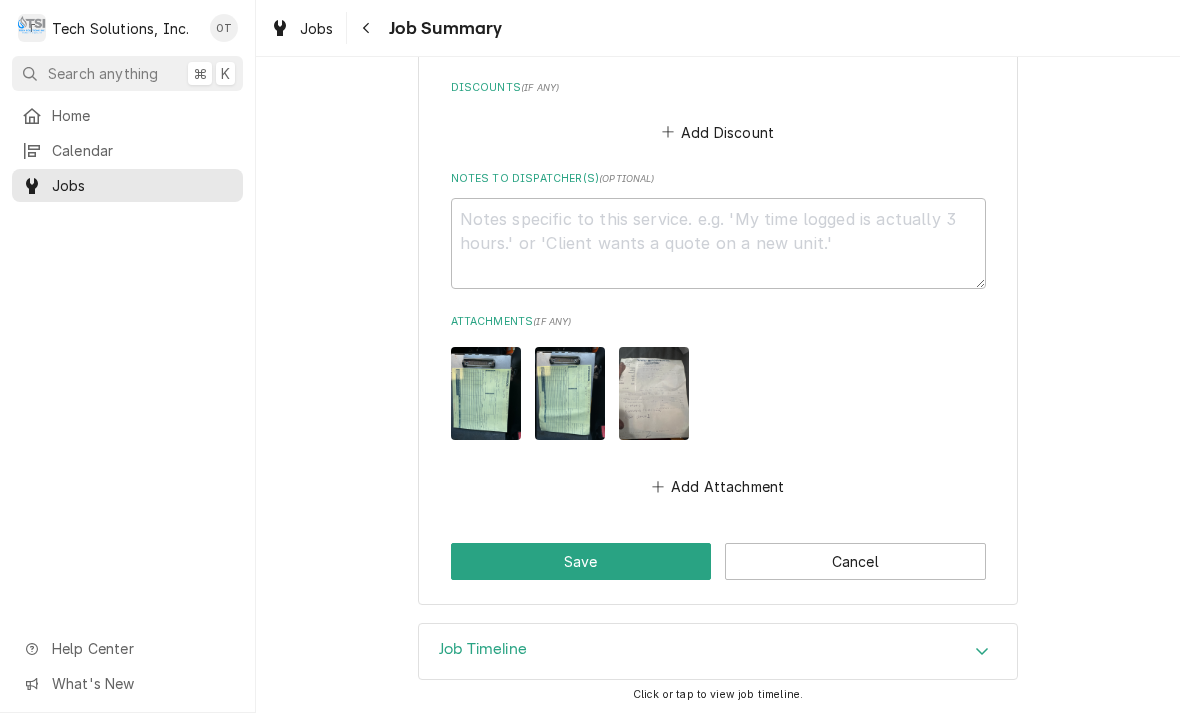 scroll, scrollTop: 2239, scrollLeft: 0, axis: vertical 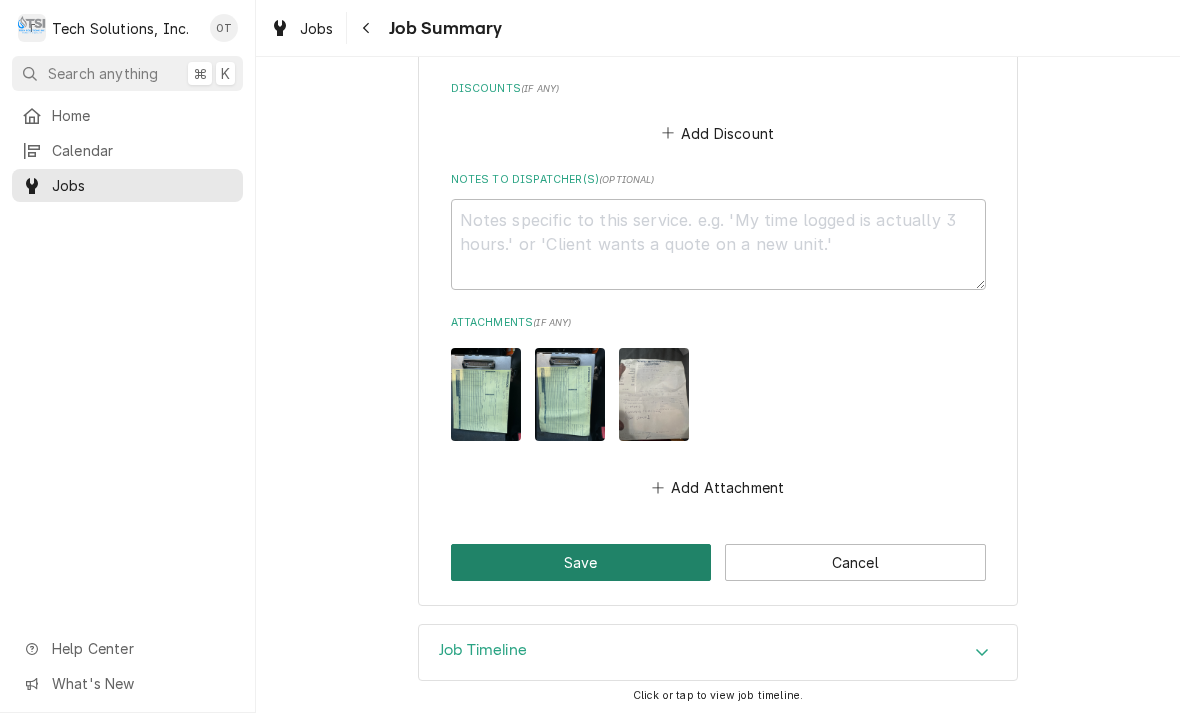 click on "Save" at bounding box center (581, 562) 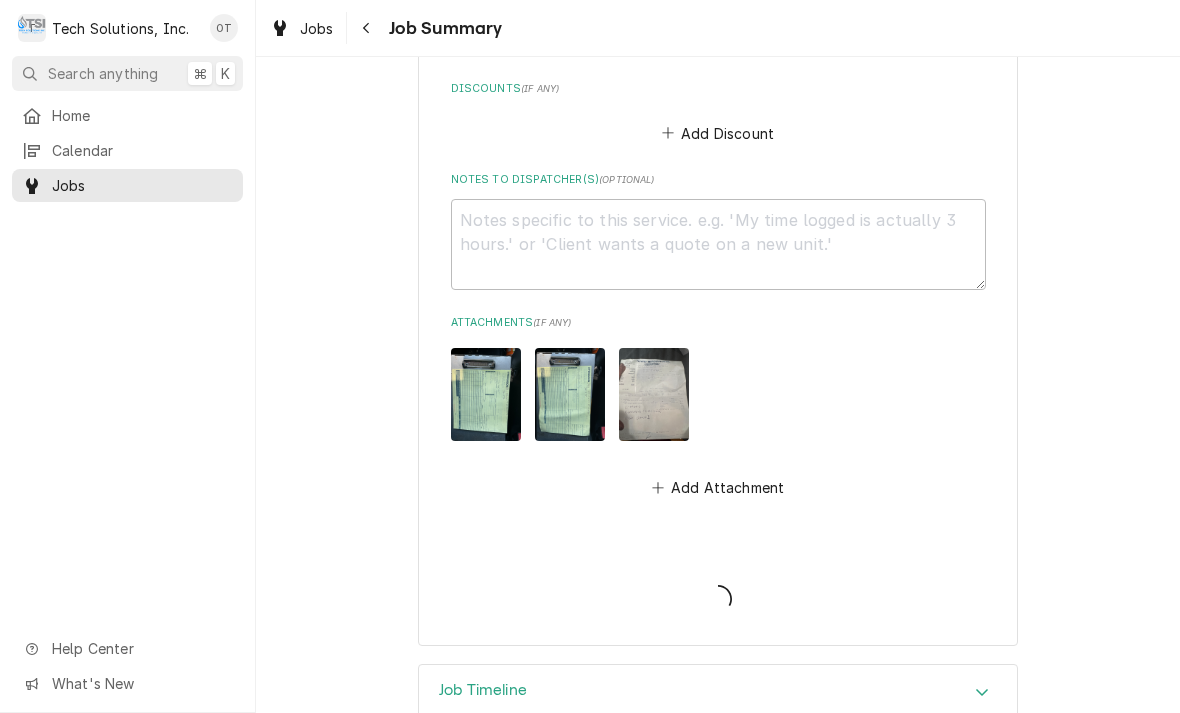 type on "x" 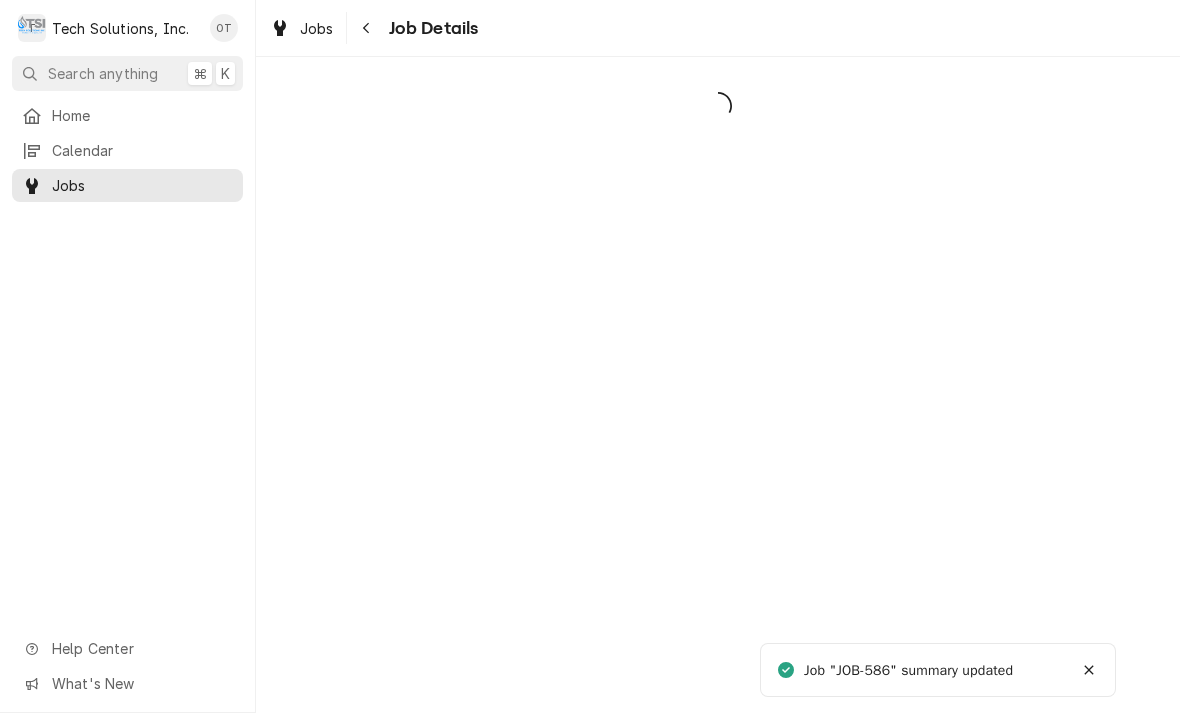 scroll, scrollTop: 0, scrollLeft: 0, axis: both 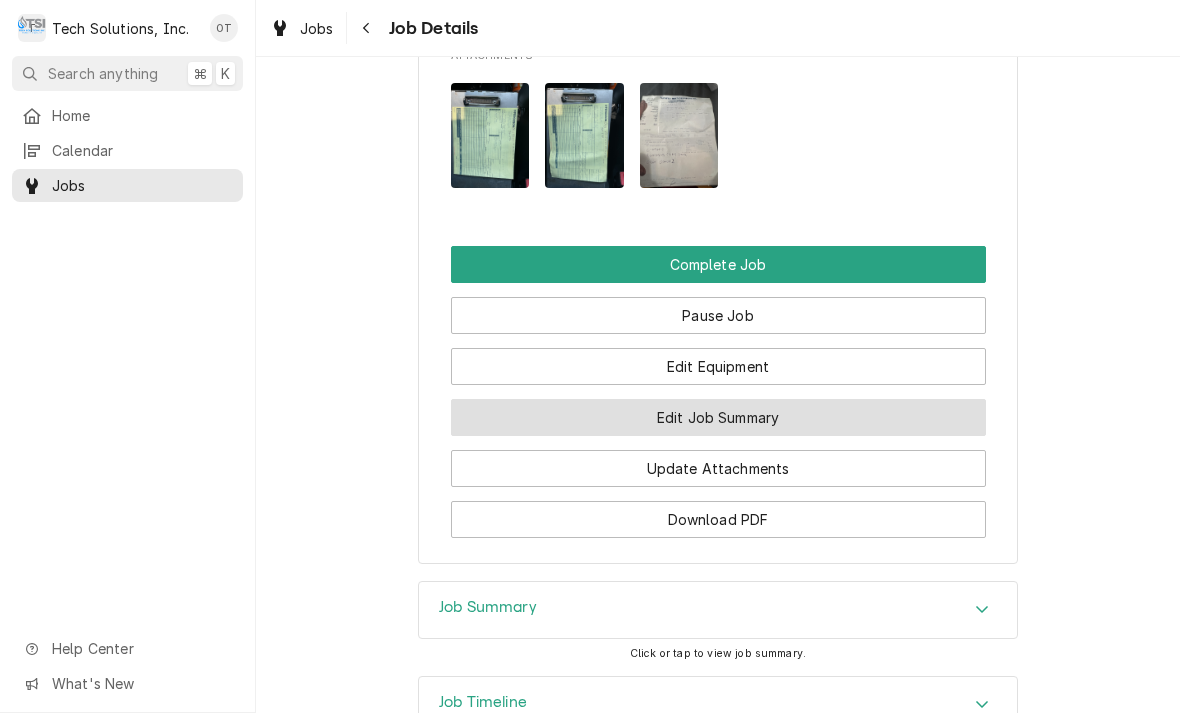 click on "Edit Job Summary" at bounding box center [718, 417] 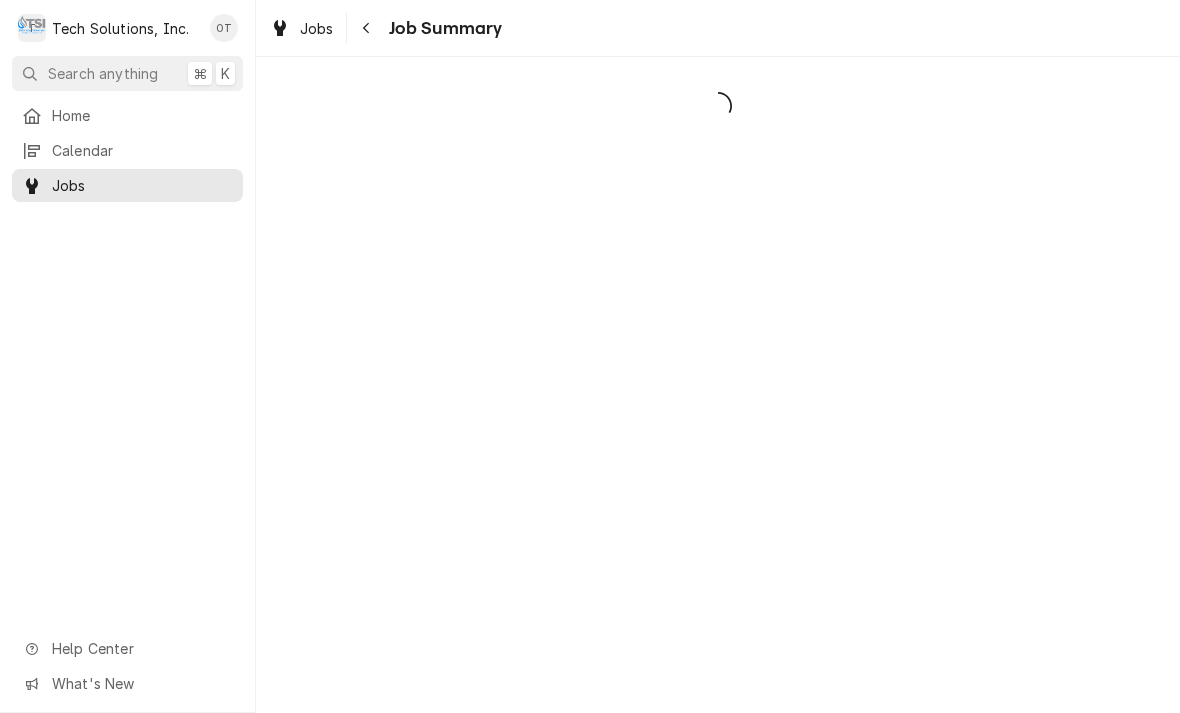 scroll, scrollTop: 0, scrollLeft: 0, axis: both 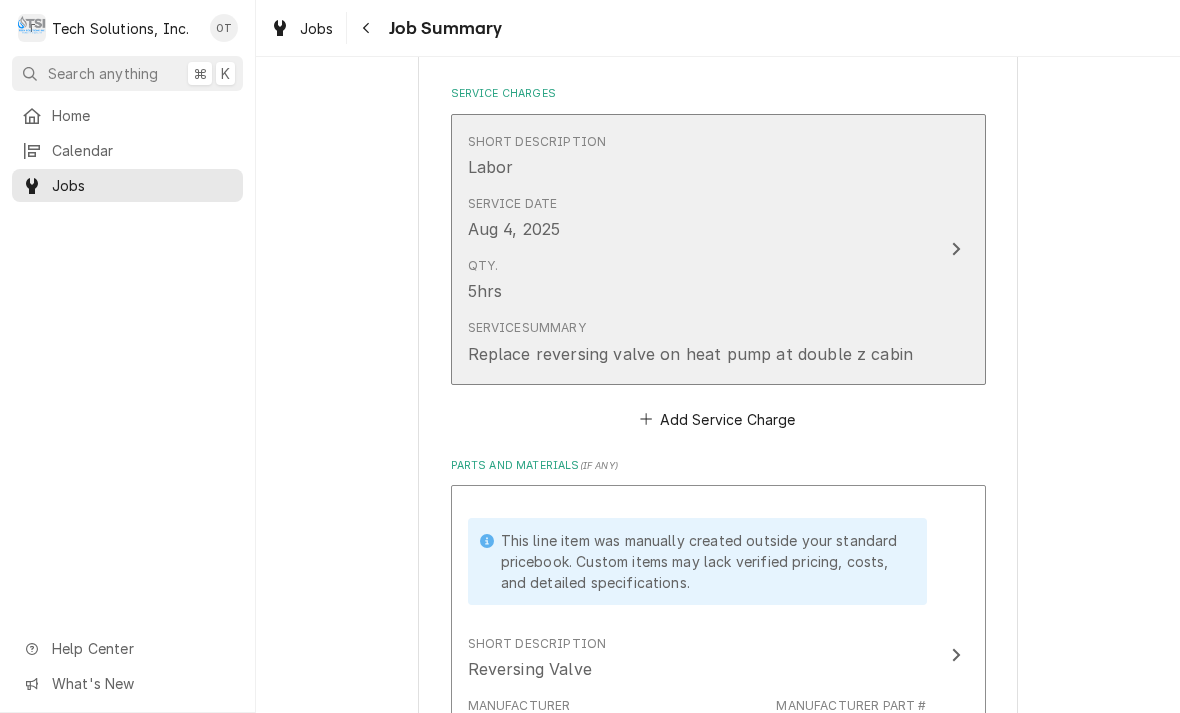 click on "Short Description Labor Service Date [DATE] Qty. 5hrs Service  Summary Replace reversing valve on heat pump at [BUSINESS NAME]" at bounding box center [718, 249] 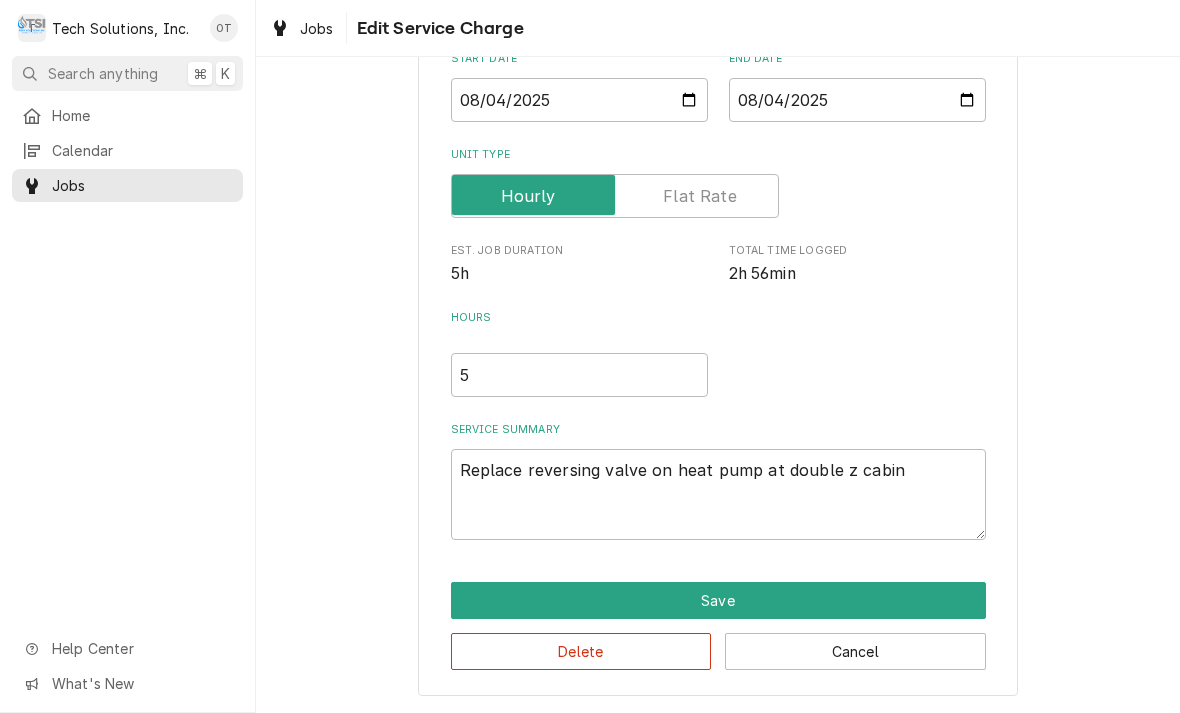 scroll, scrollTop: 204, scrollLeft: 0, axis: vertical 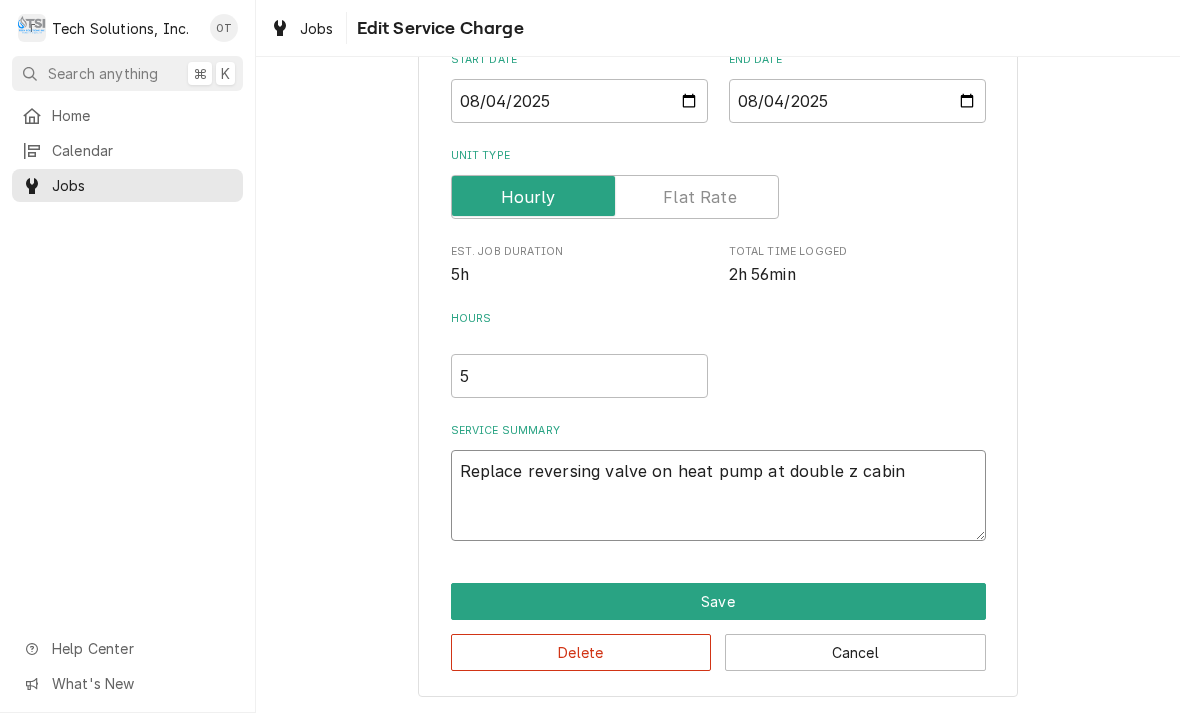 click on "Replace reversing valve on heat pump at double z cabin" at bounding box center [718, 495] 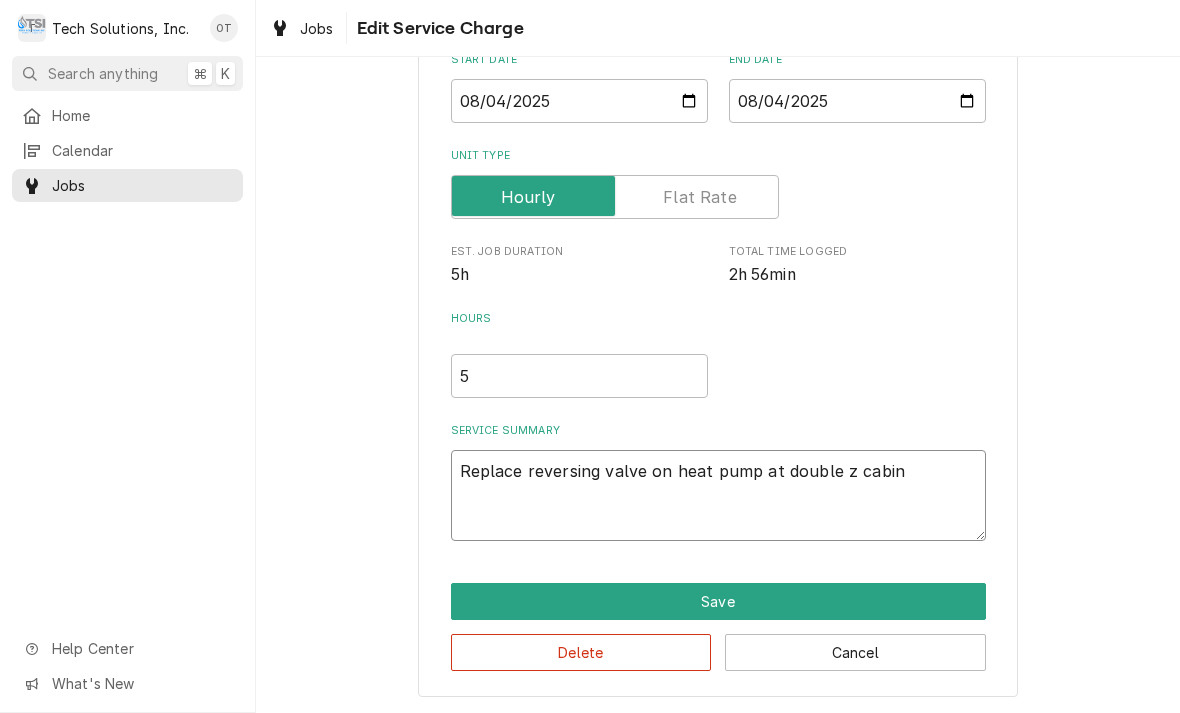 type on "Replace reversing valve on heat pump at double z cabin" 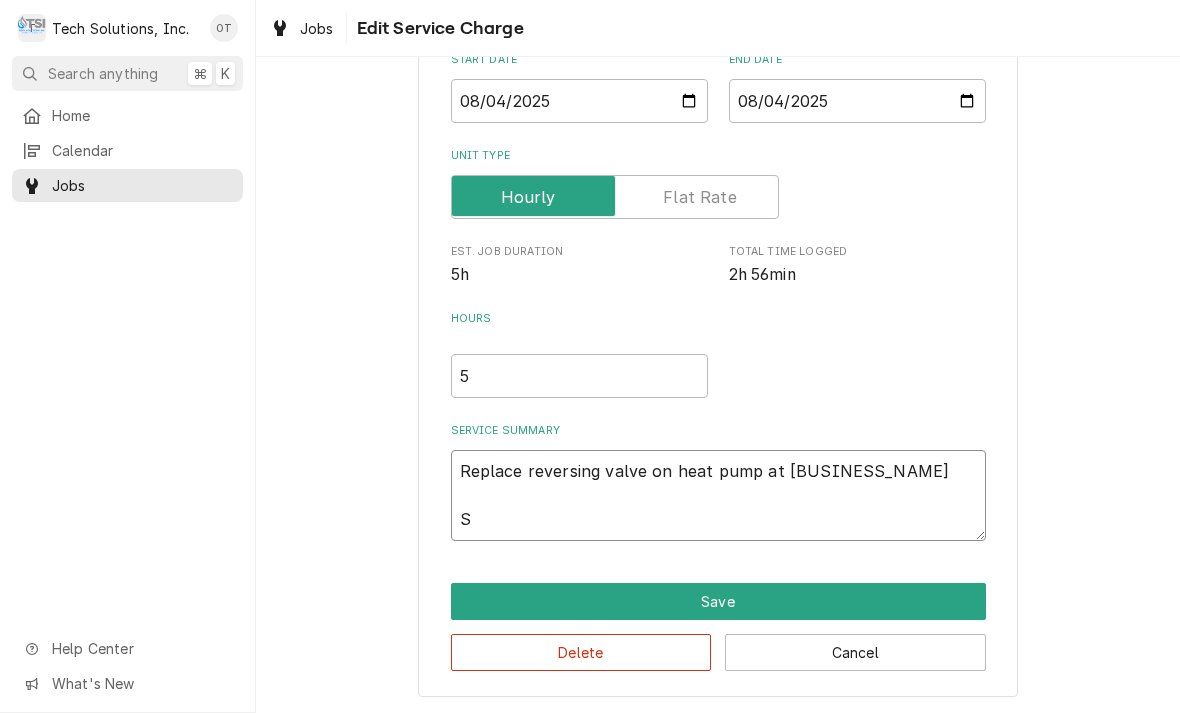type on "x" 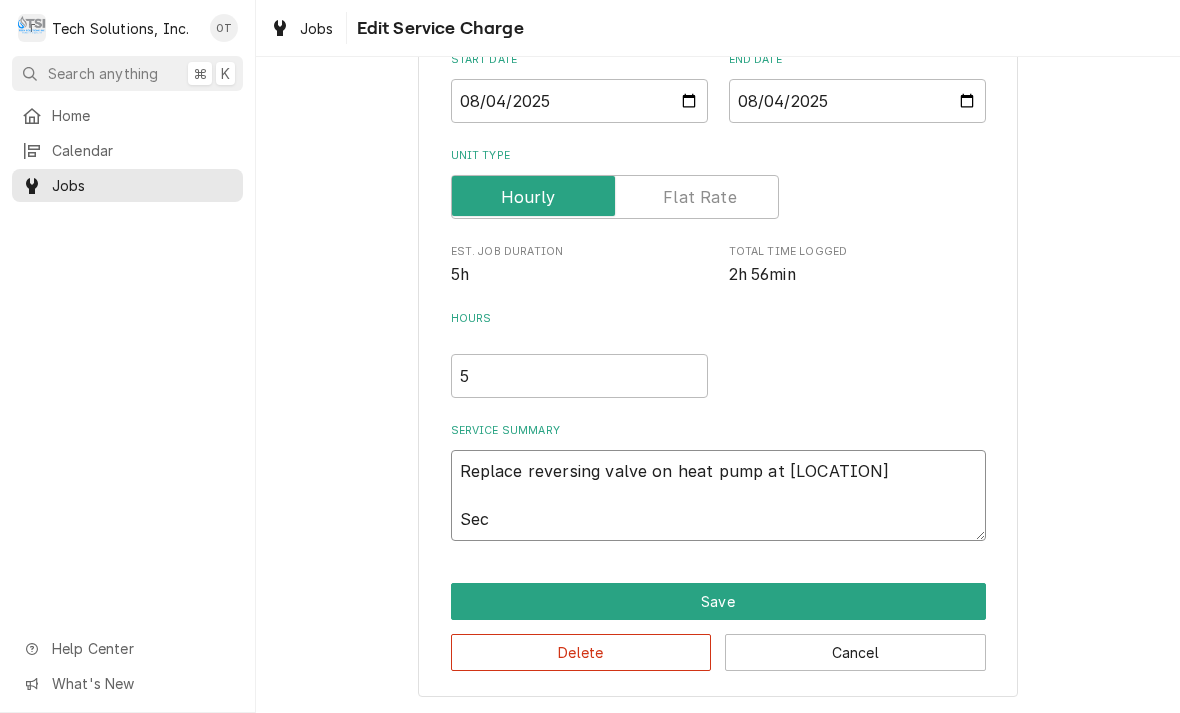 type on "x" 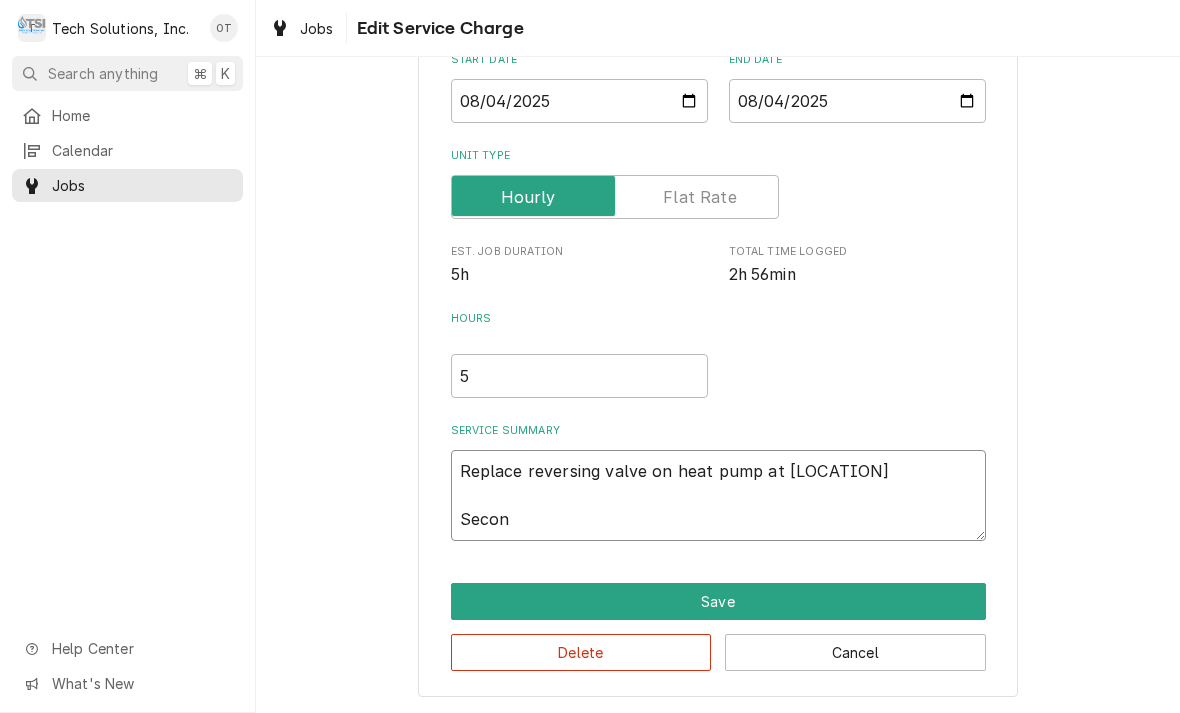 type on "x" 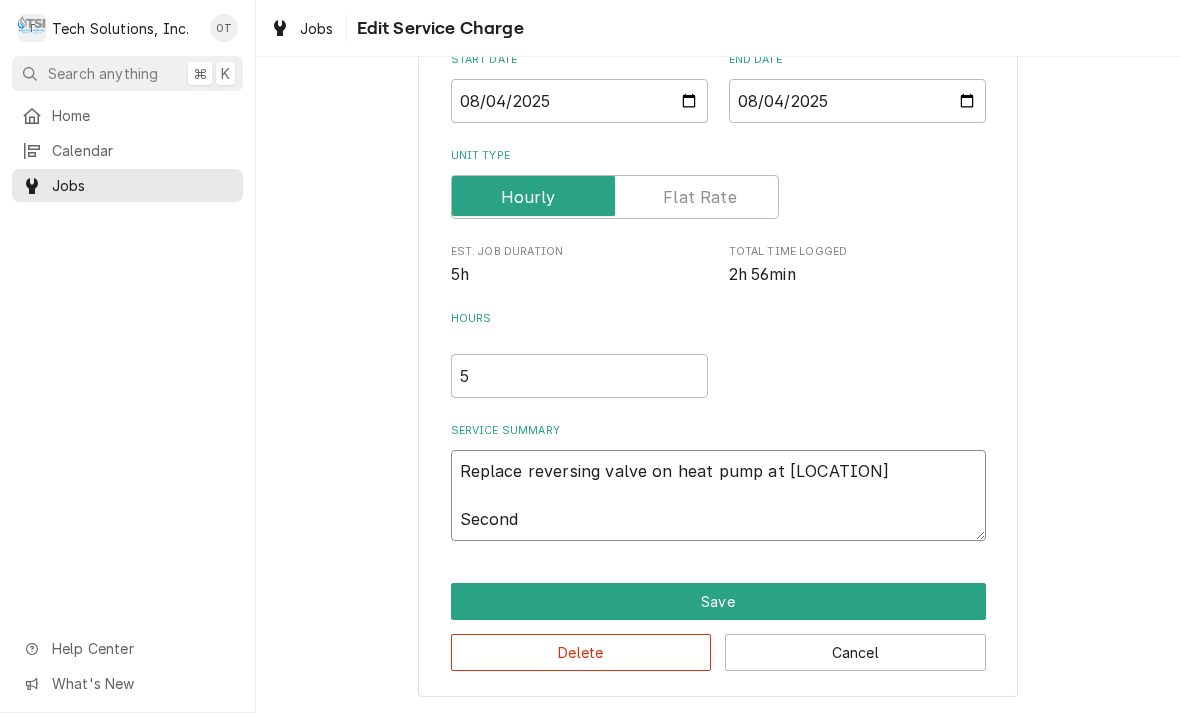 type on "x" 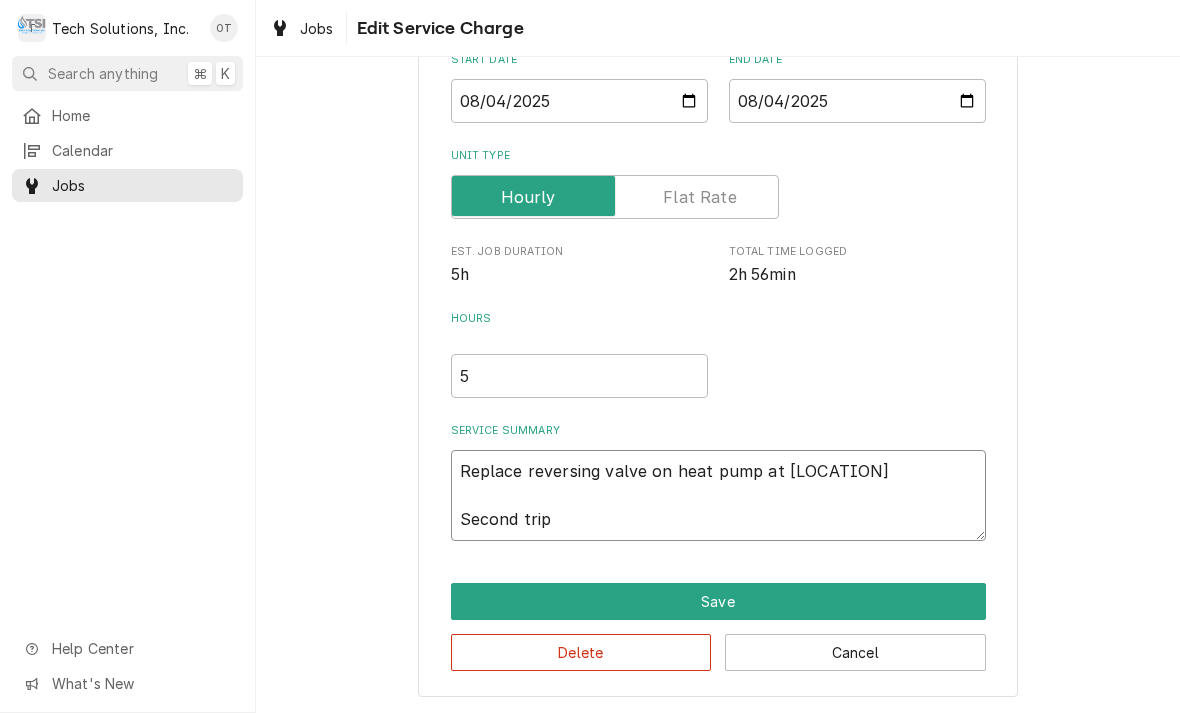 type on "x" 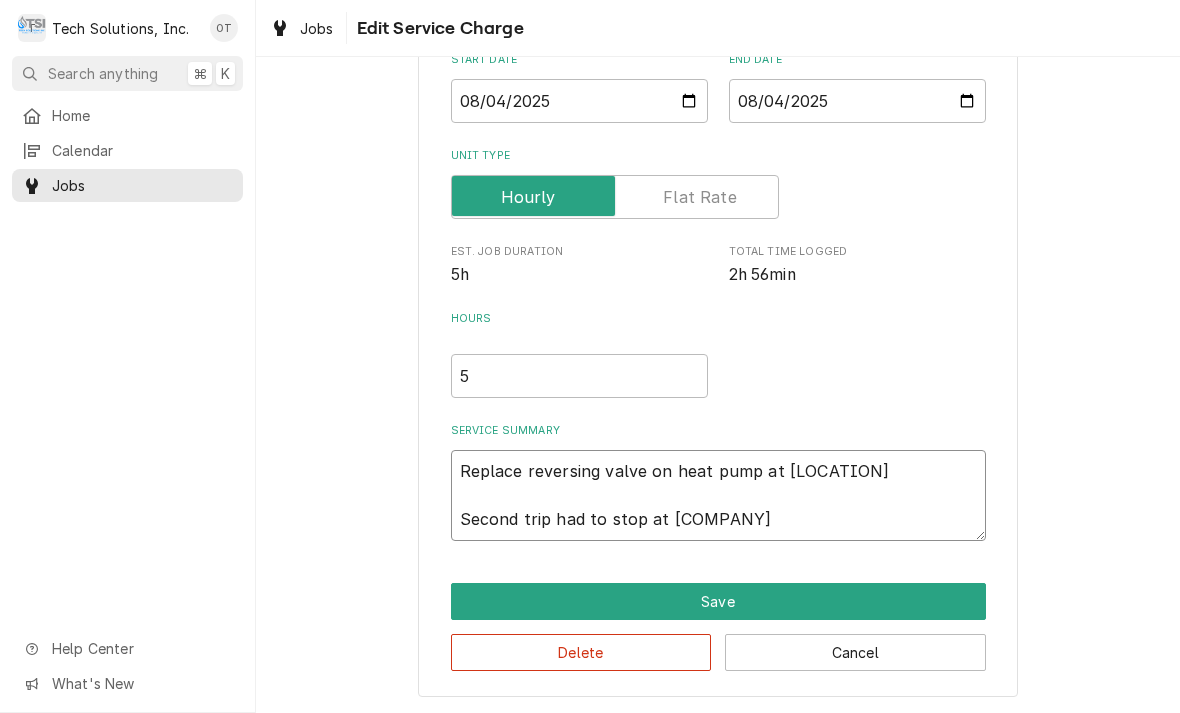 type on "x" 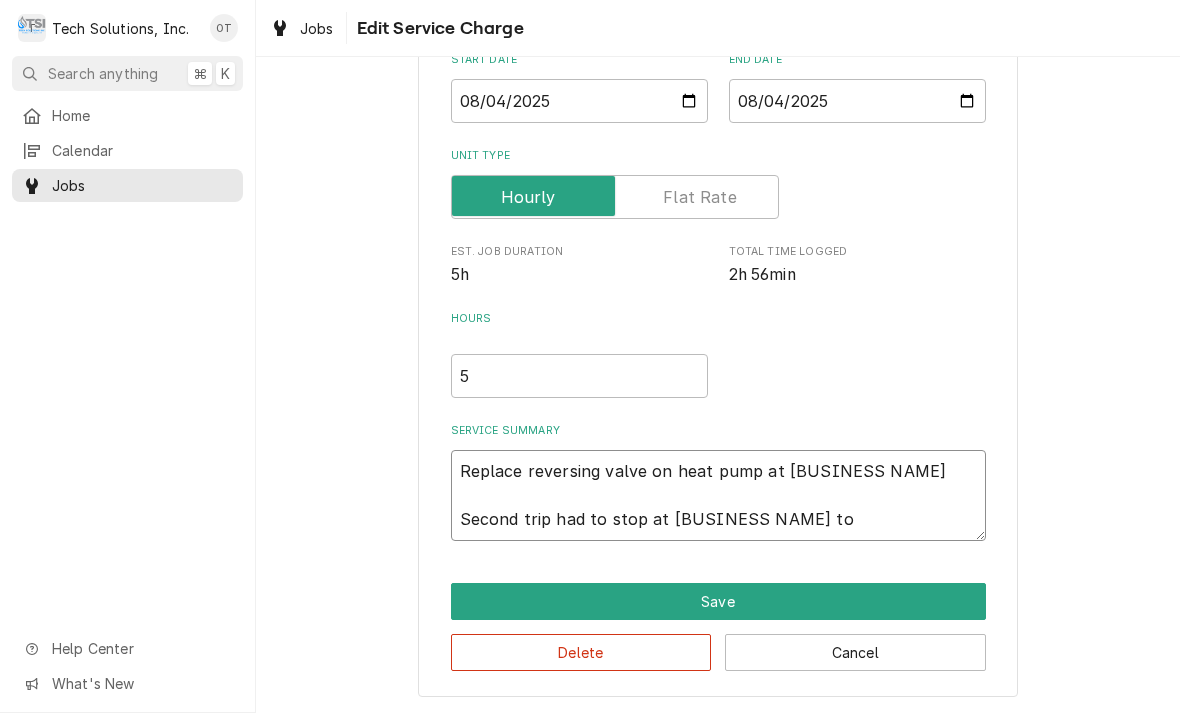 type on "x" 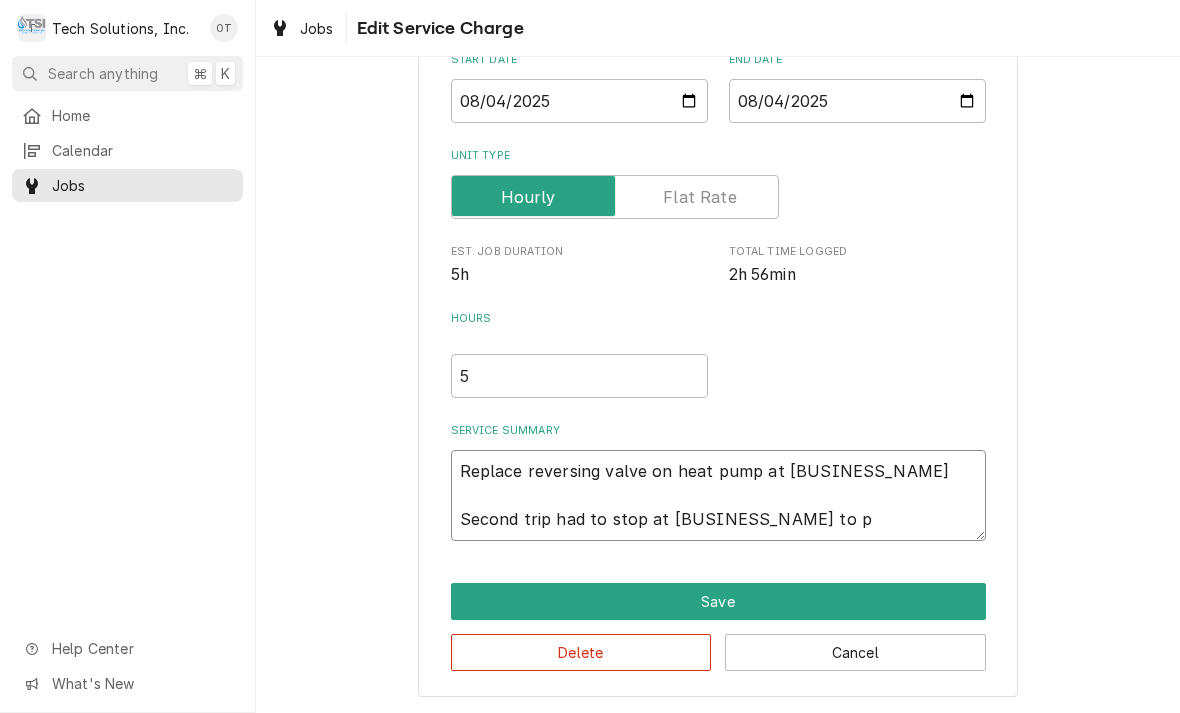 type on "x" 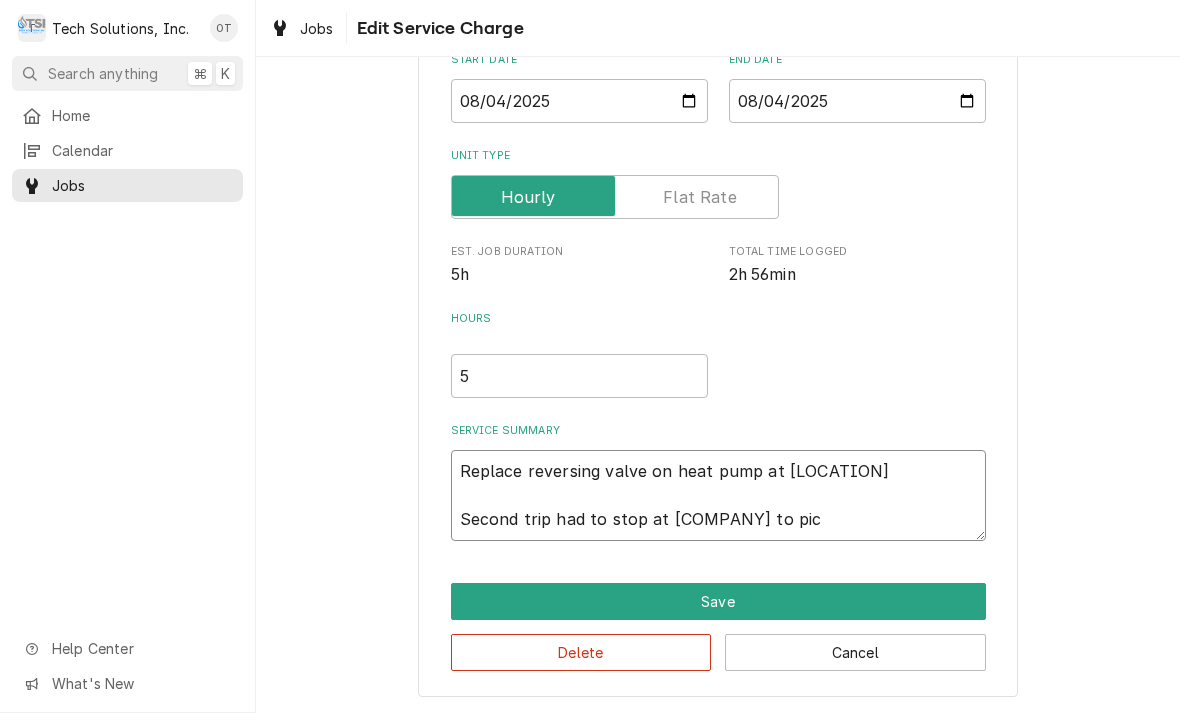 type on "x" 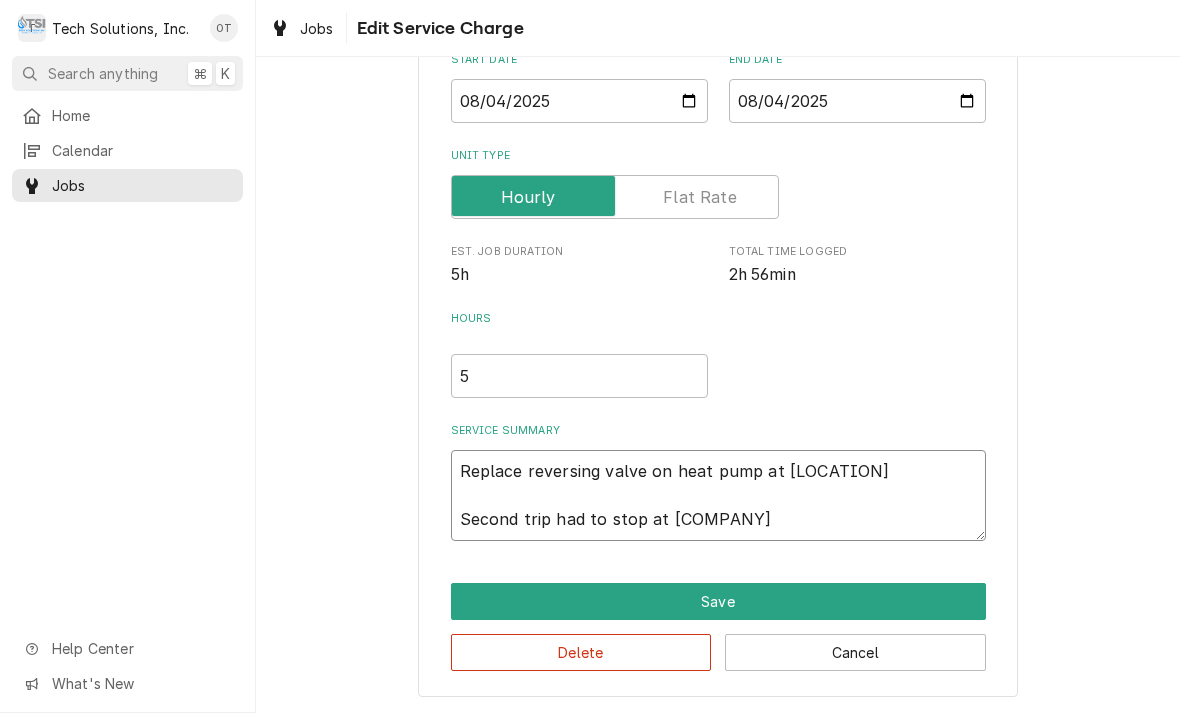 type on "x" 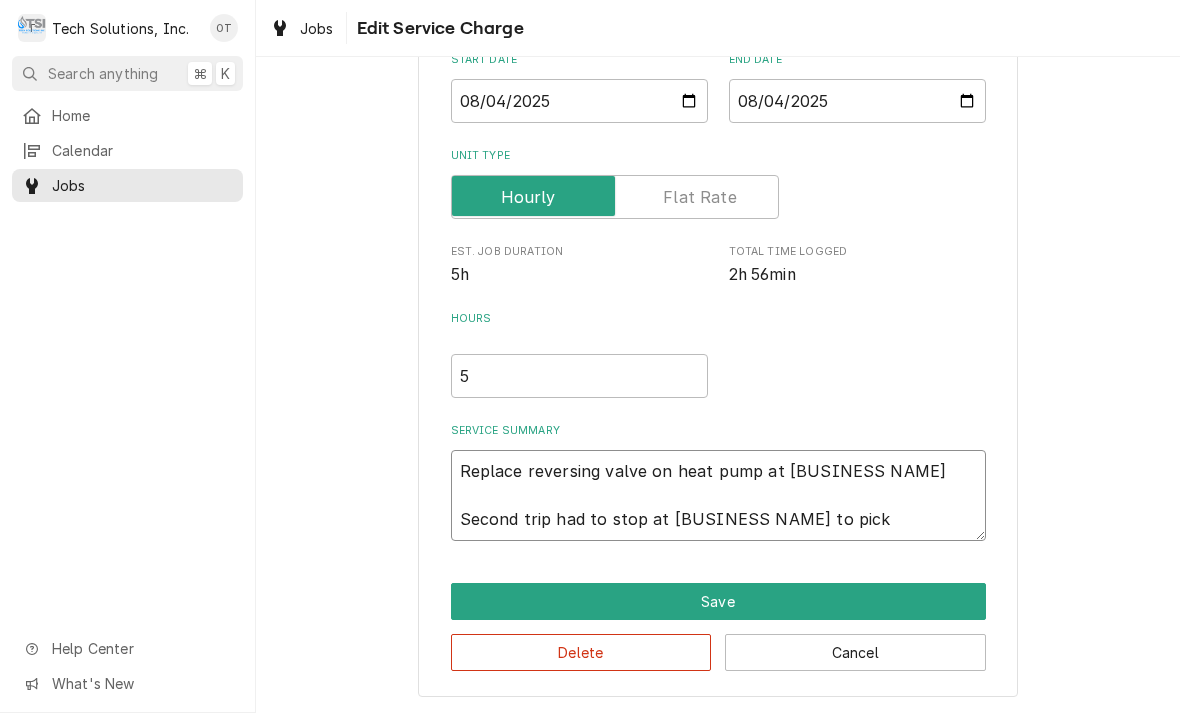 type on "x" 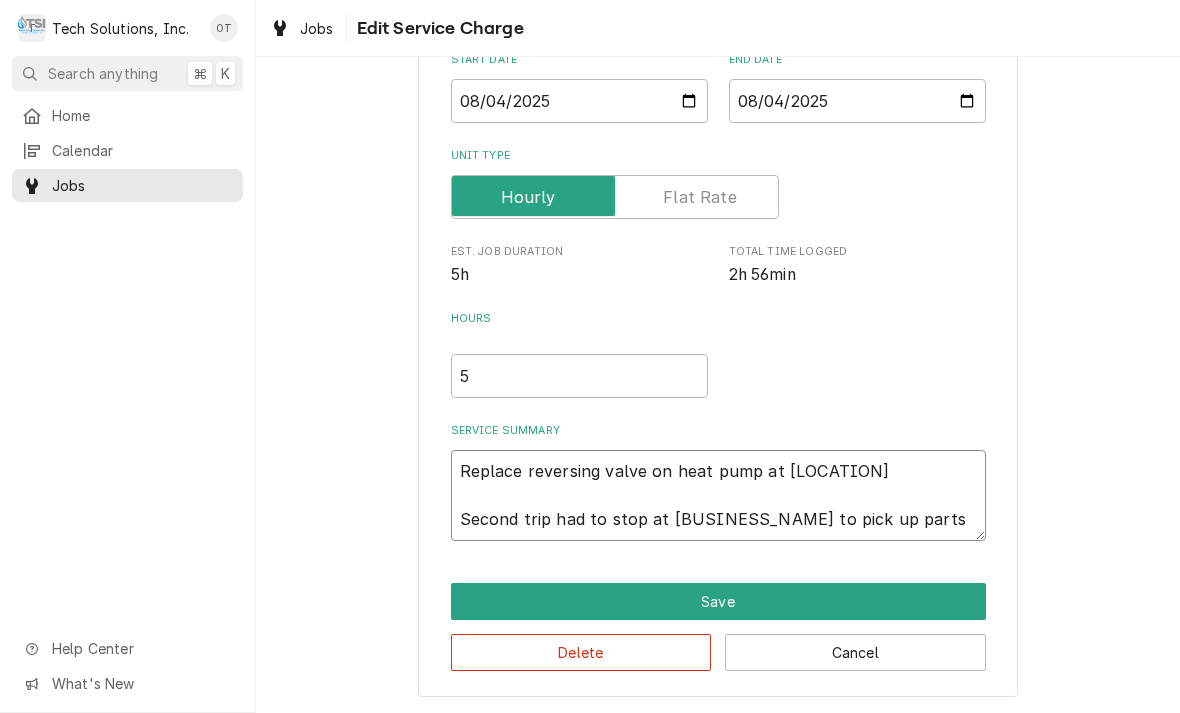 type on "x" 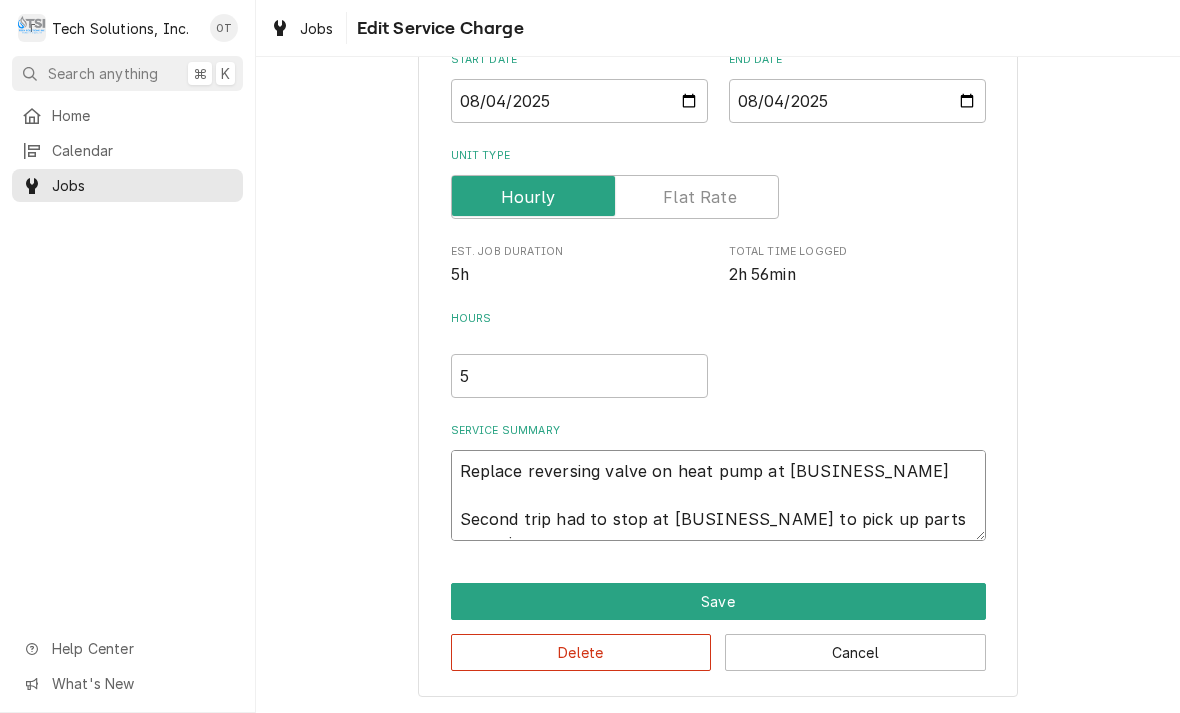 type on "x" 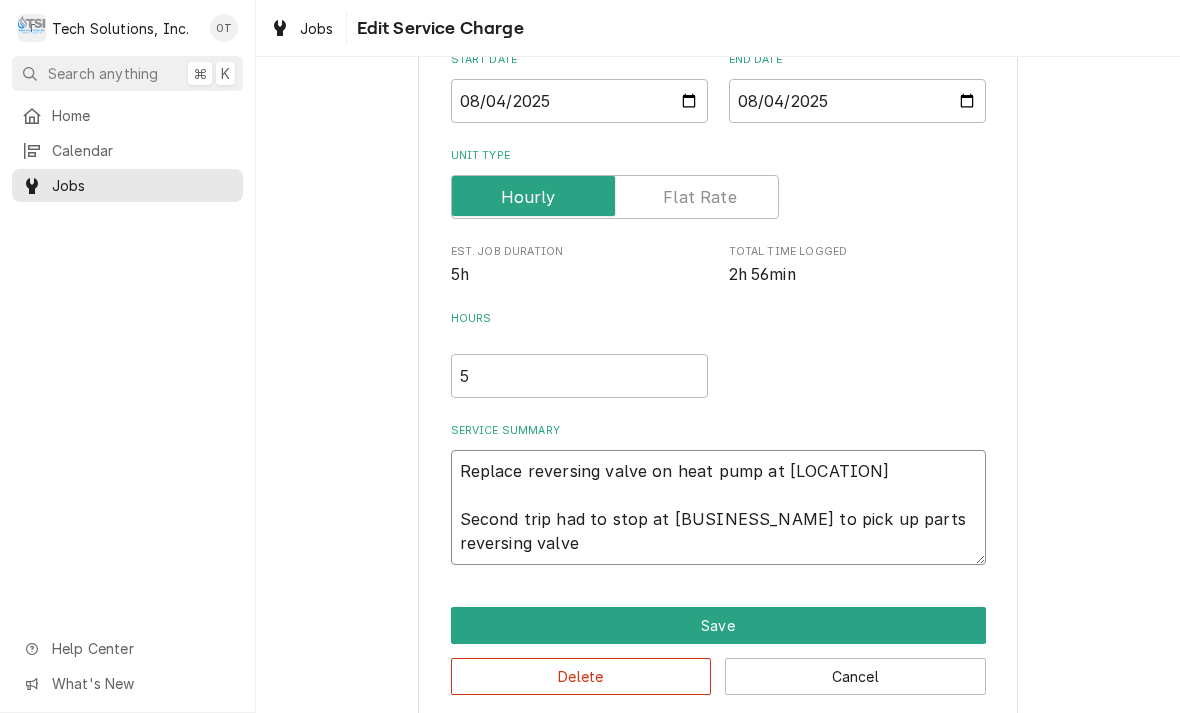 type on "x" 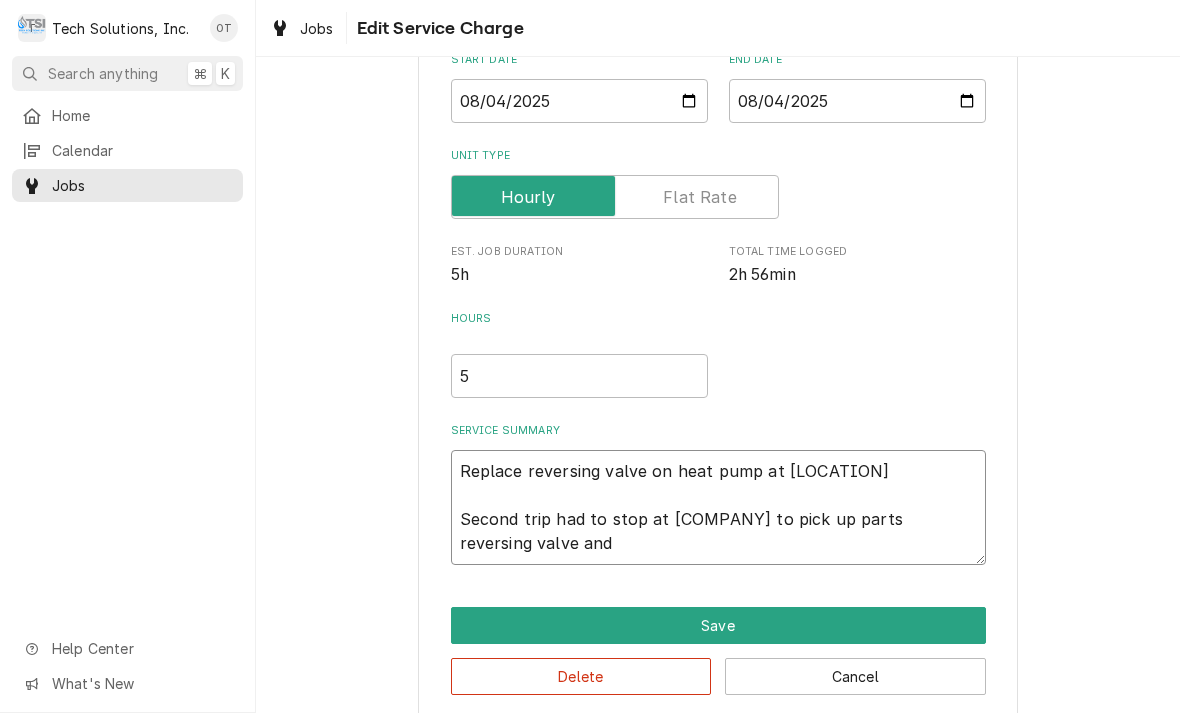 type on "x" 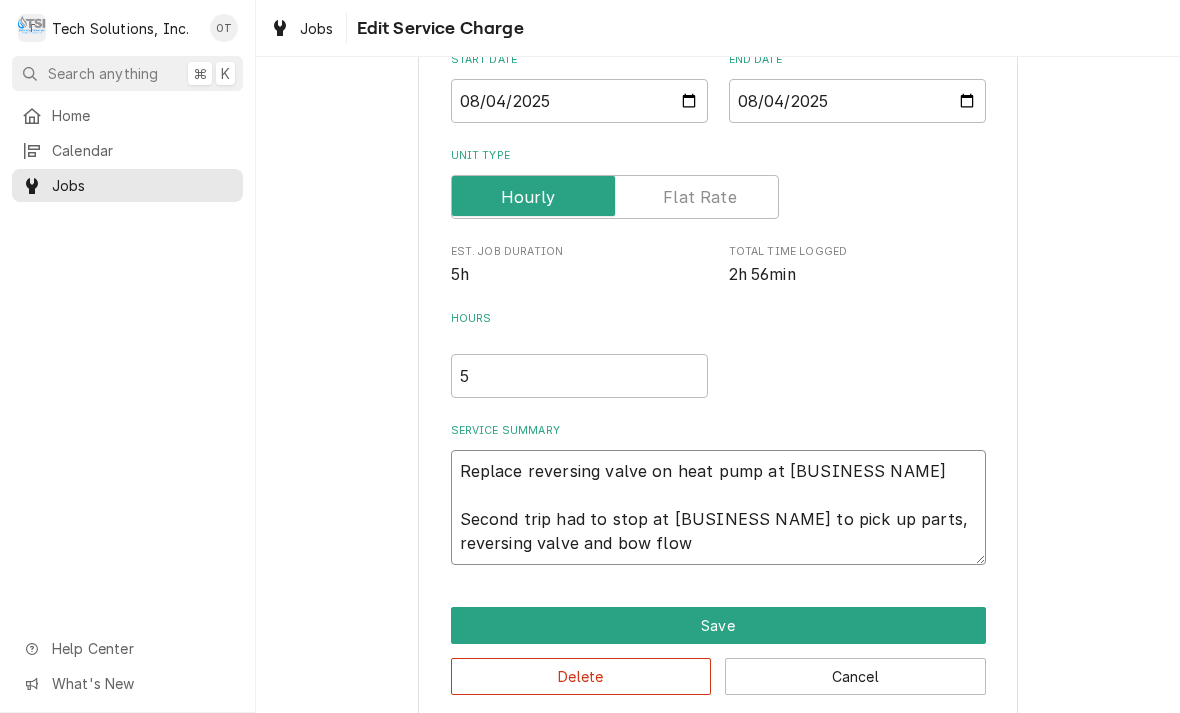 type on "x" 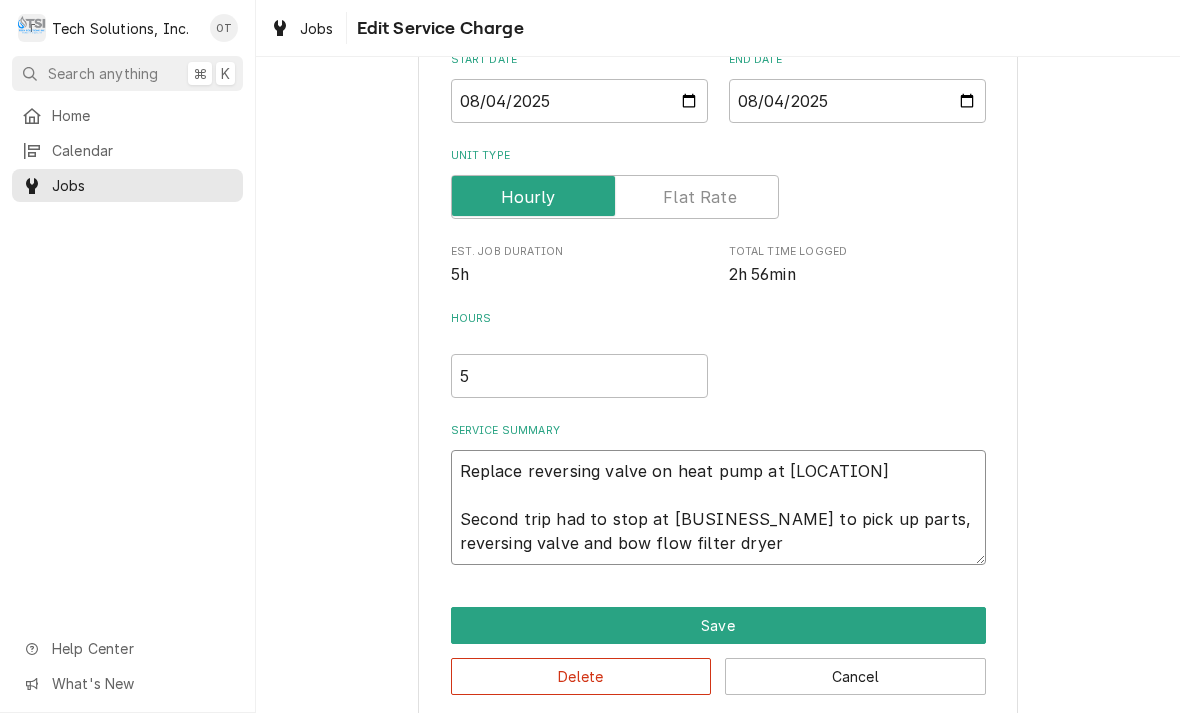 type on "x" 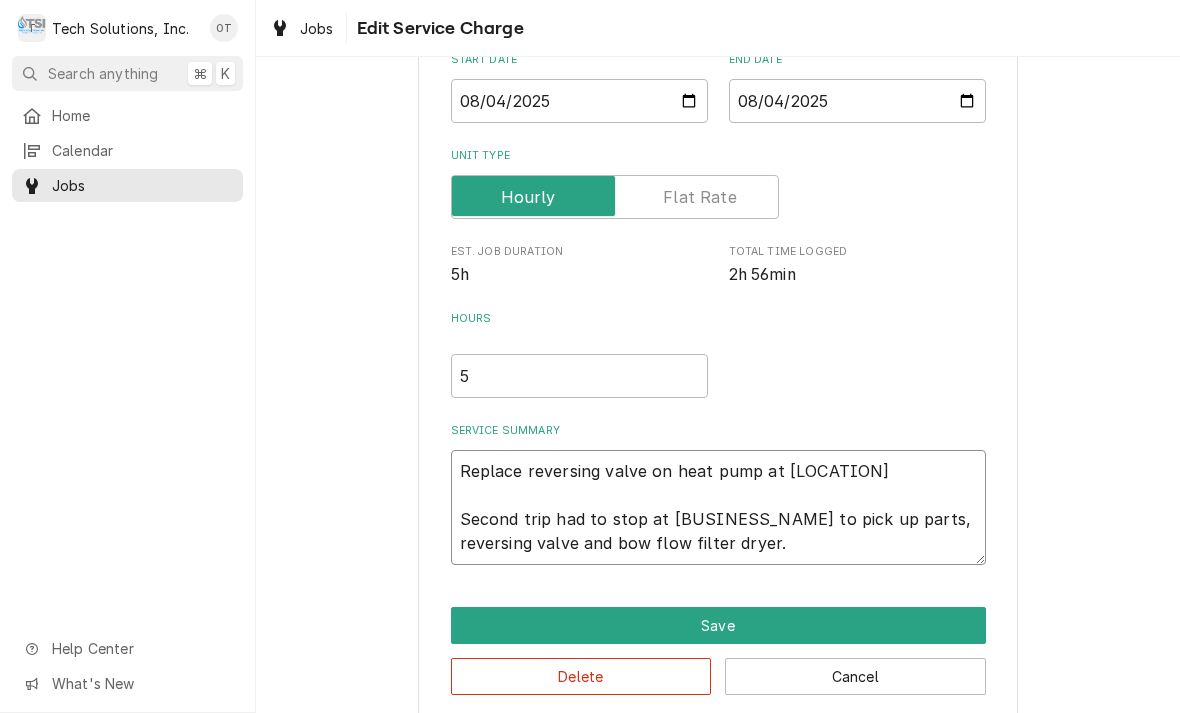 type on "Replace reversing valve on heat pump at [LOCATION]
Second trip had to stop at [BUSINESS_NAME] to pick up parts, reversing valve and bow flow filter dryer." 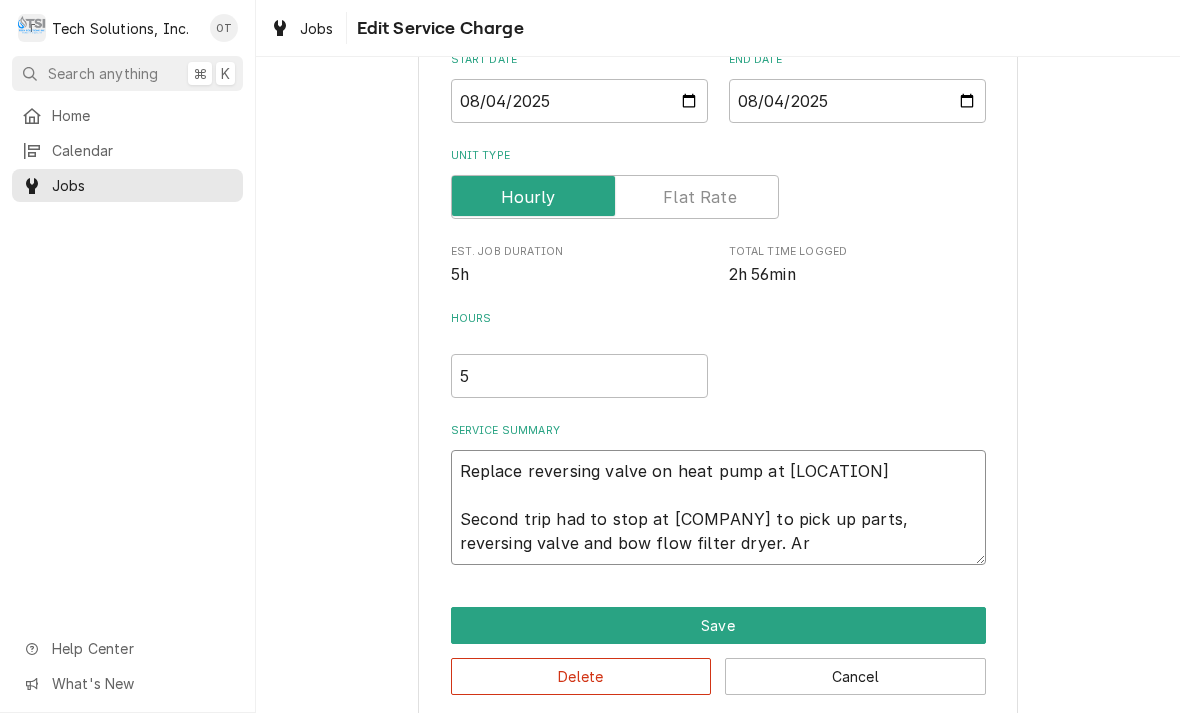 type on "x" 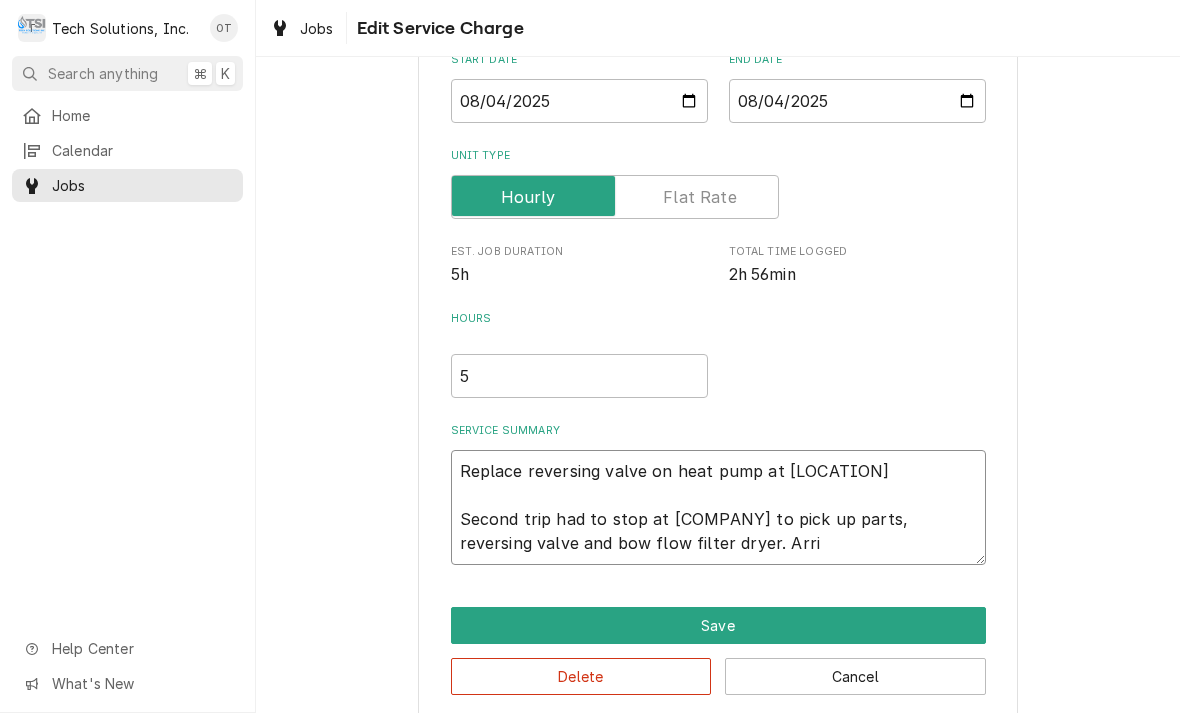 type on "x" 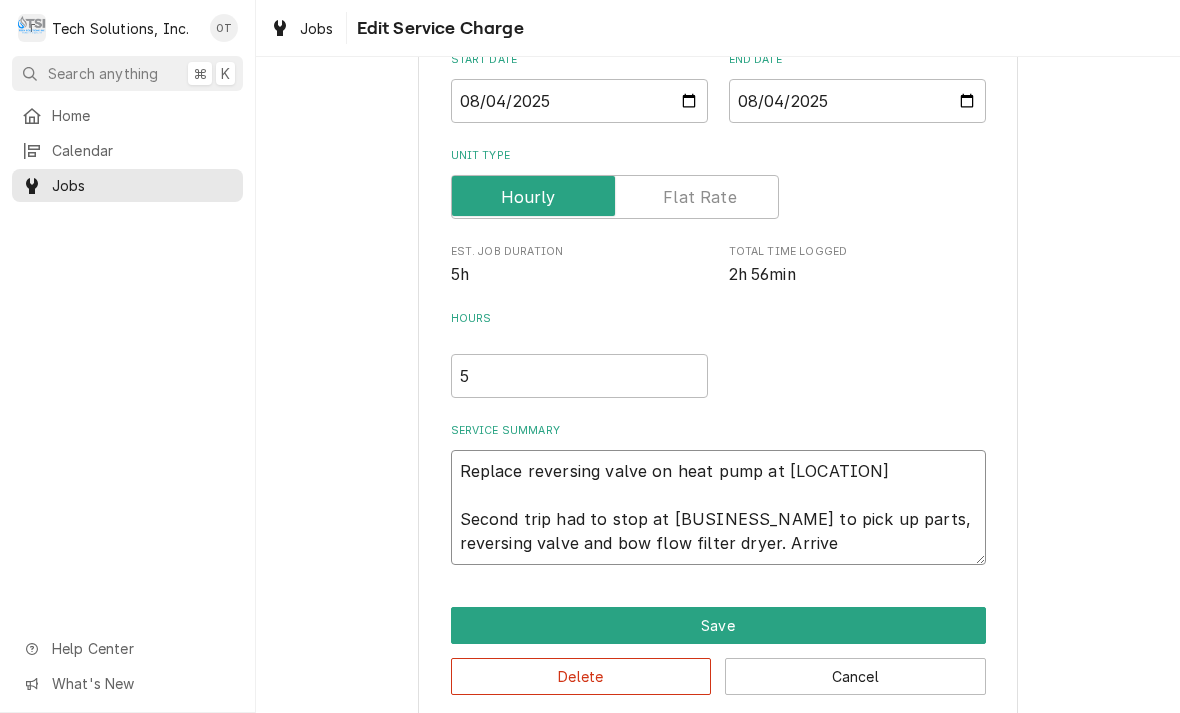 type on "x" 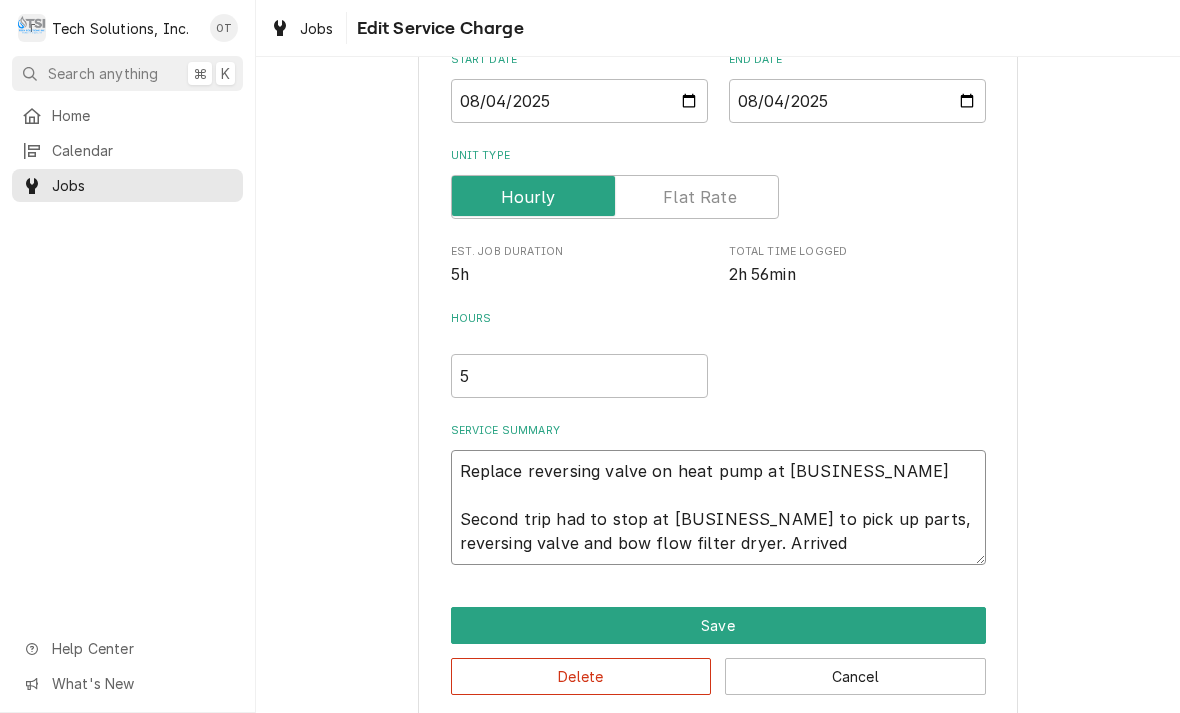 type on "x" 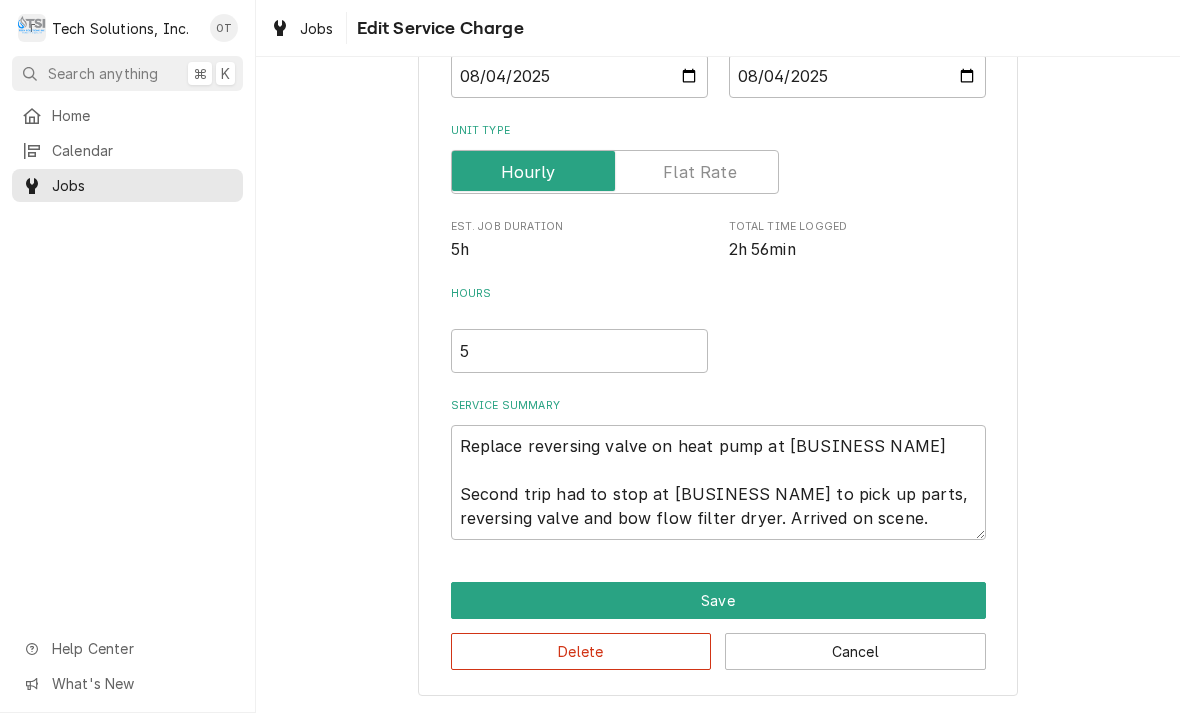 scroll, scrollTop: 233, scrollLeft: 0, axis: vertical 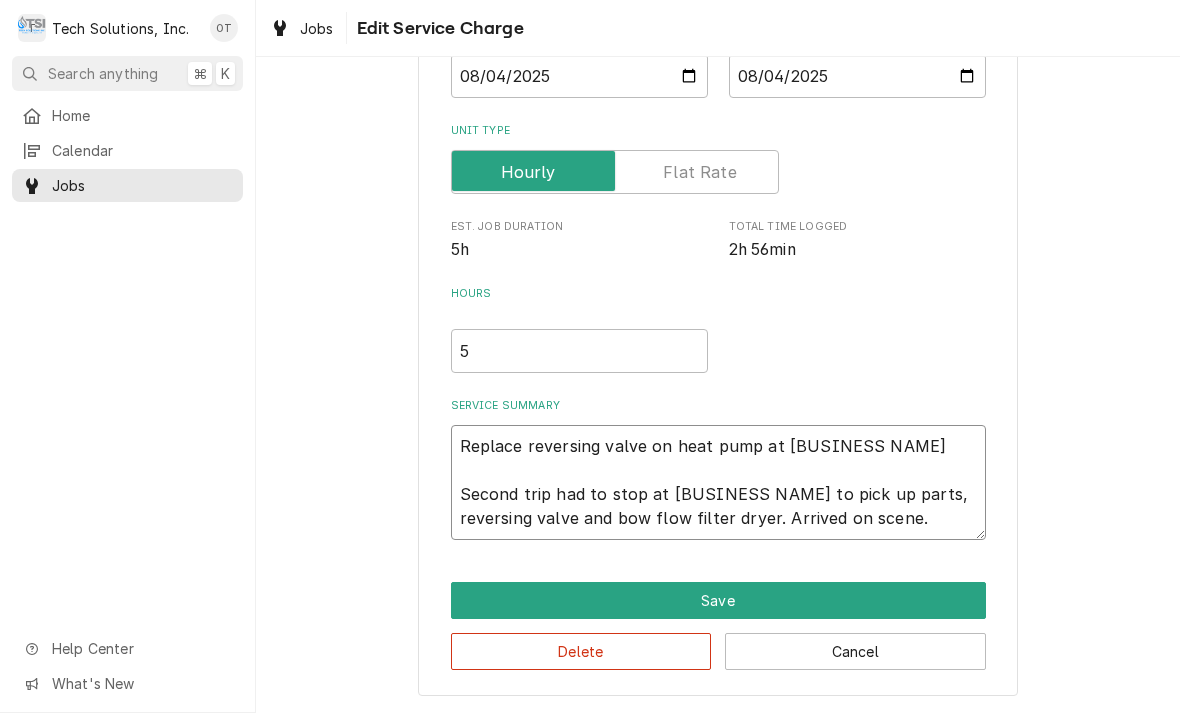 click on "Replace reversing valve on heat pump at [BUSINESS NAME]
Second trip had to stop at [BUSINESS NAME] to pick up parts, reversing valve and bow flow filter dryer. Arrived on scene." at bounding box center (718, 482) 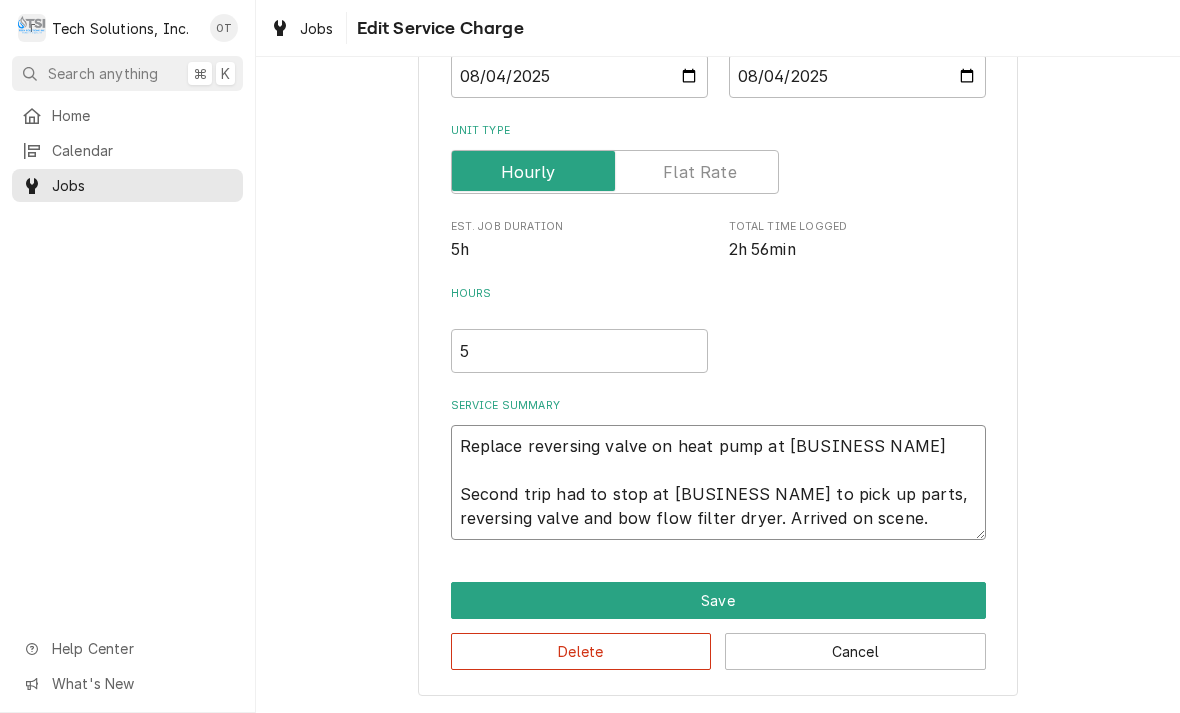 type on "x" 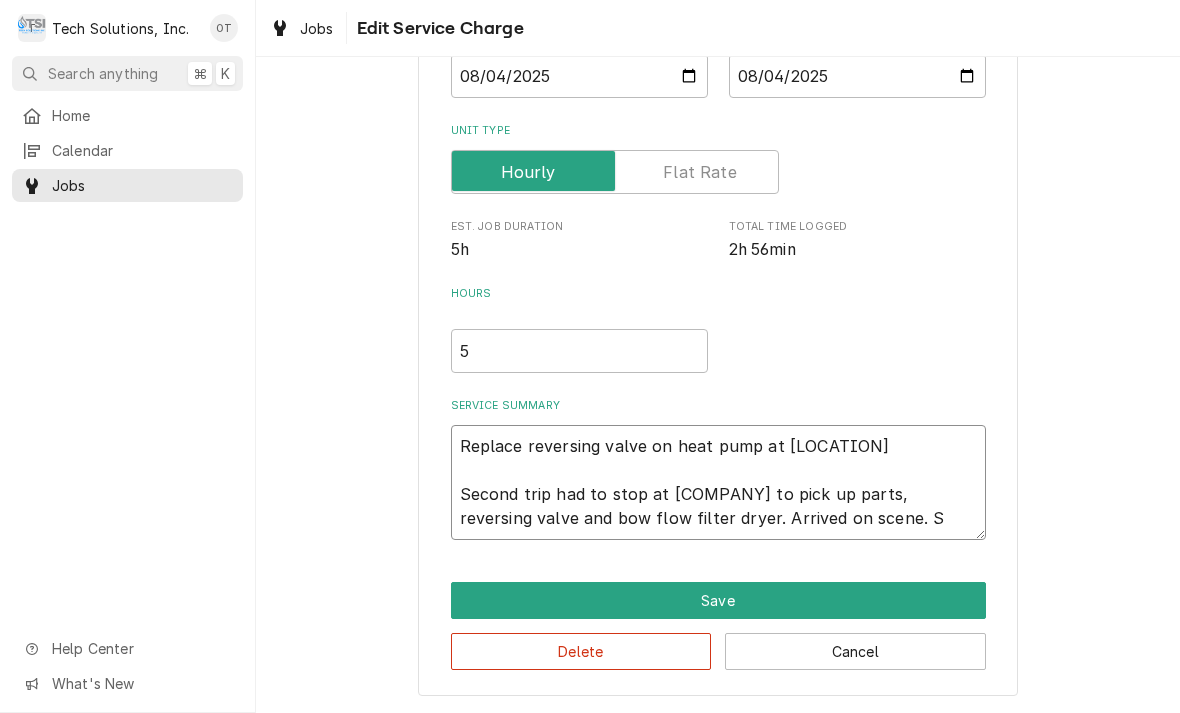 type on "x" 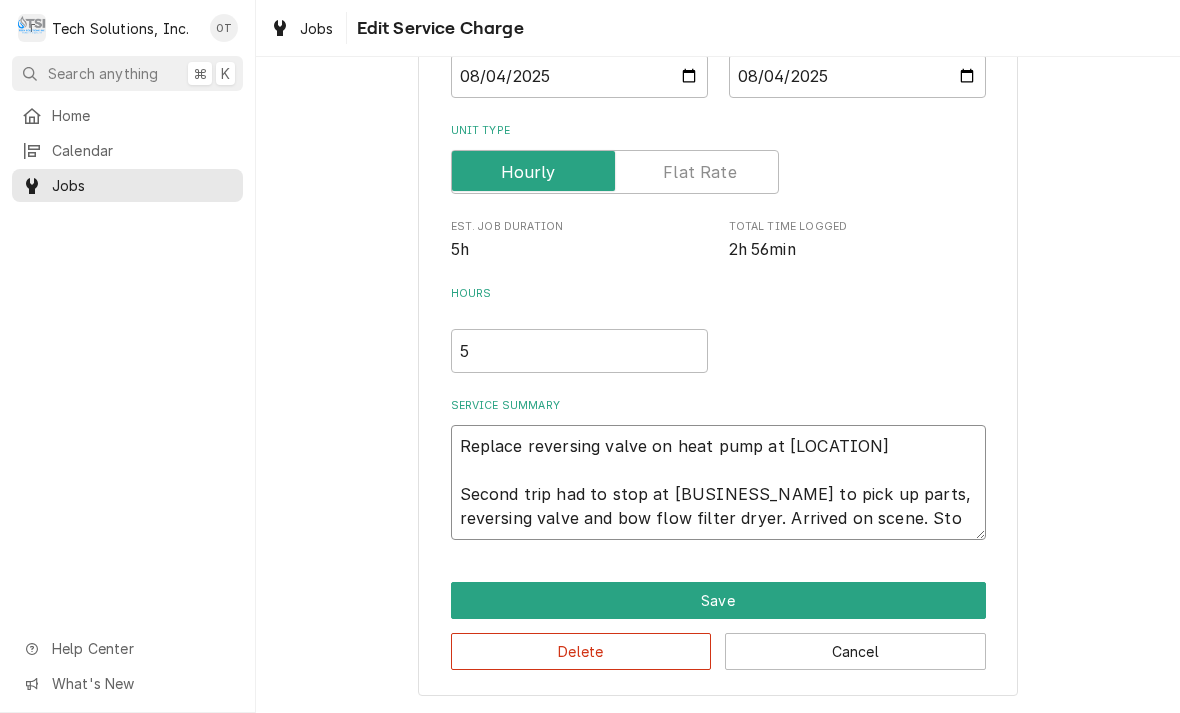 type on "x" 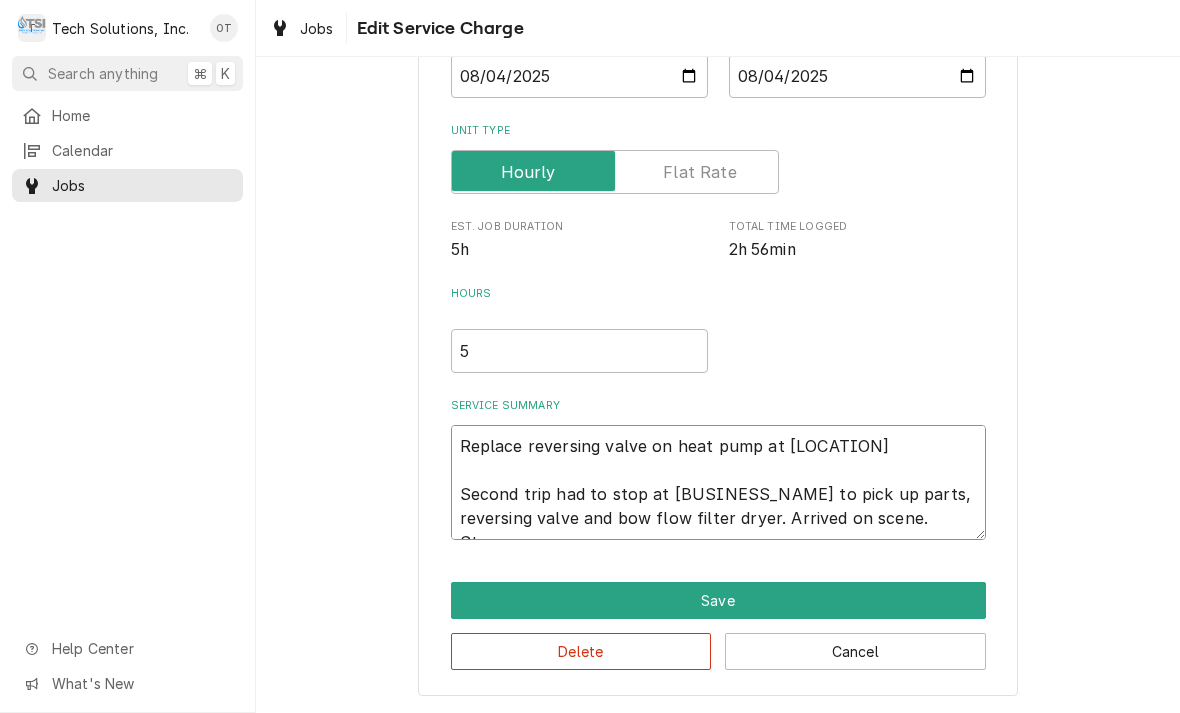 type on "x" 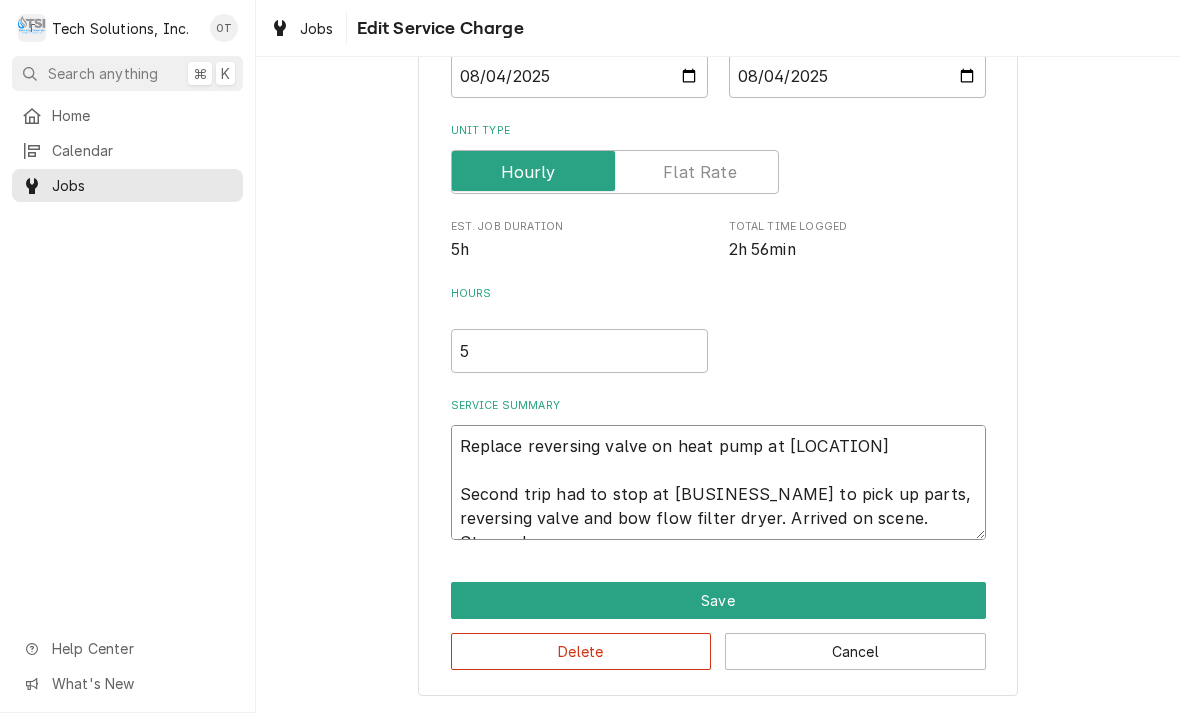 type on "x" 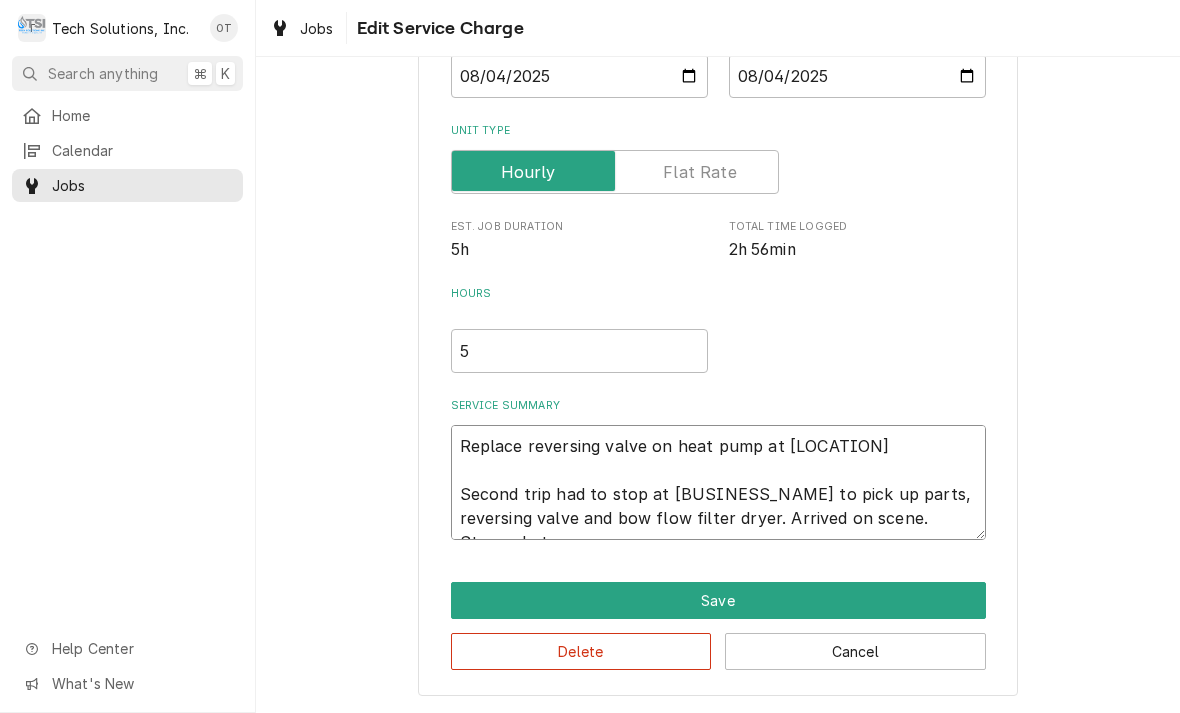 type on "x" 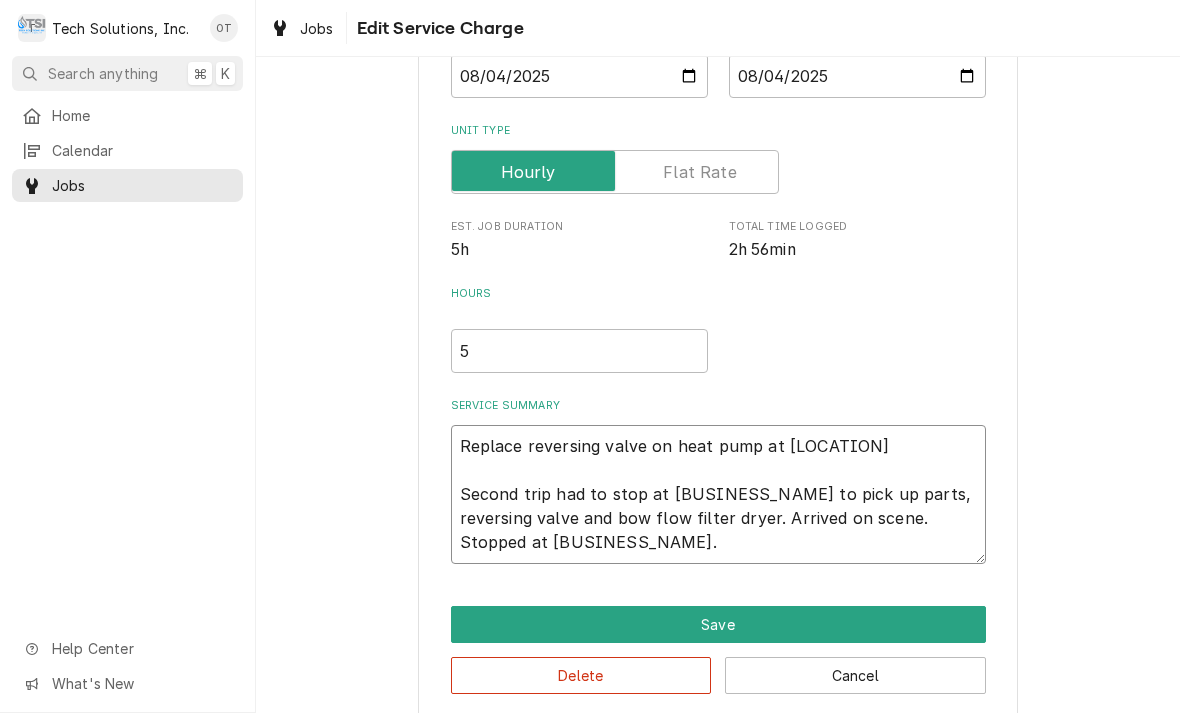 type on "x" 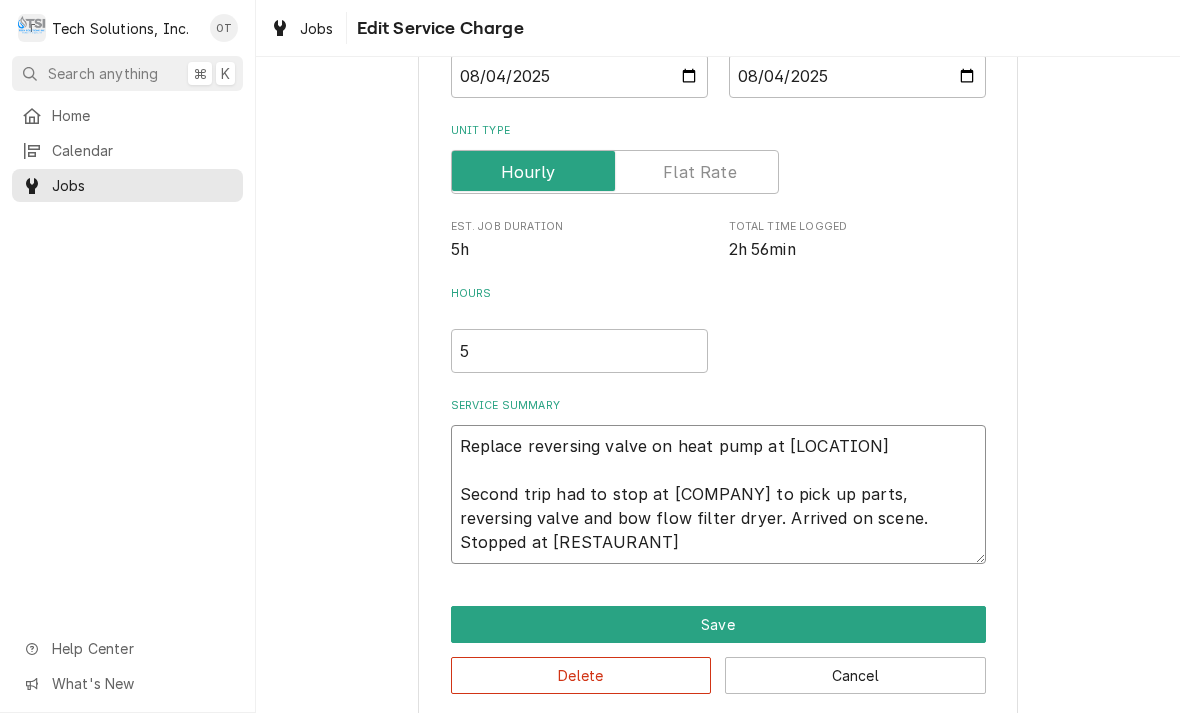 type on "x" 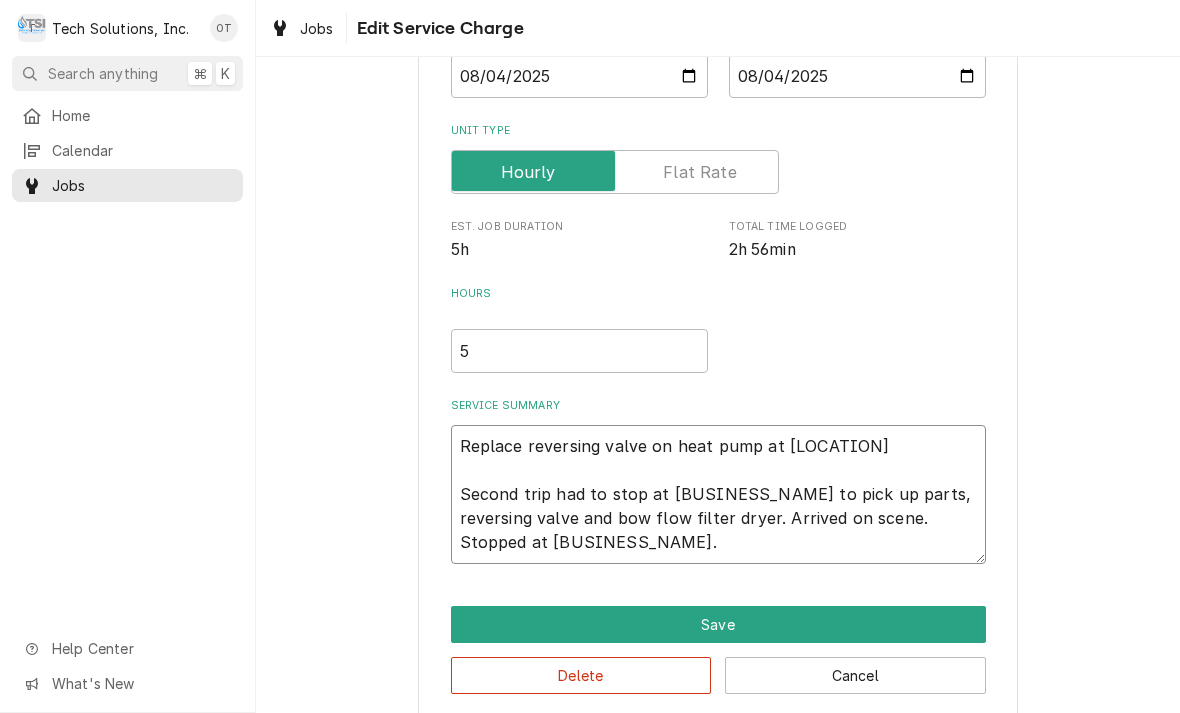 type on "x" 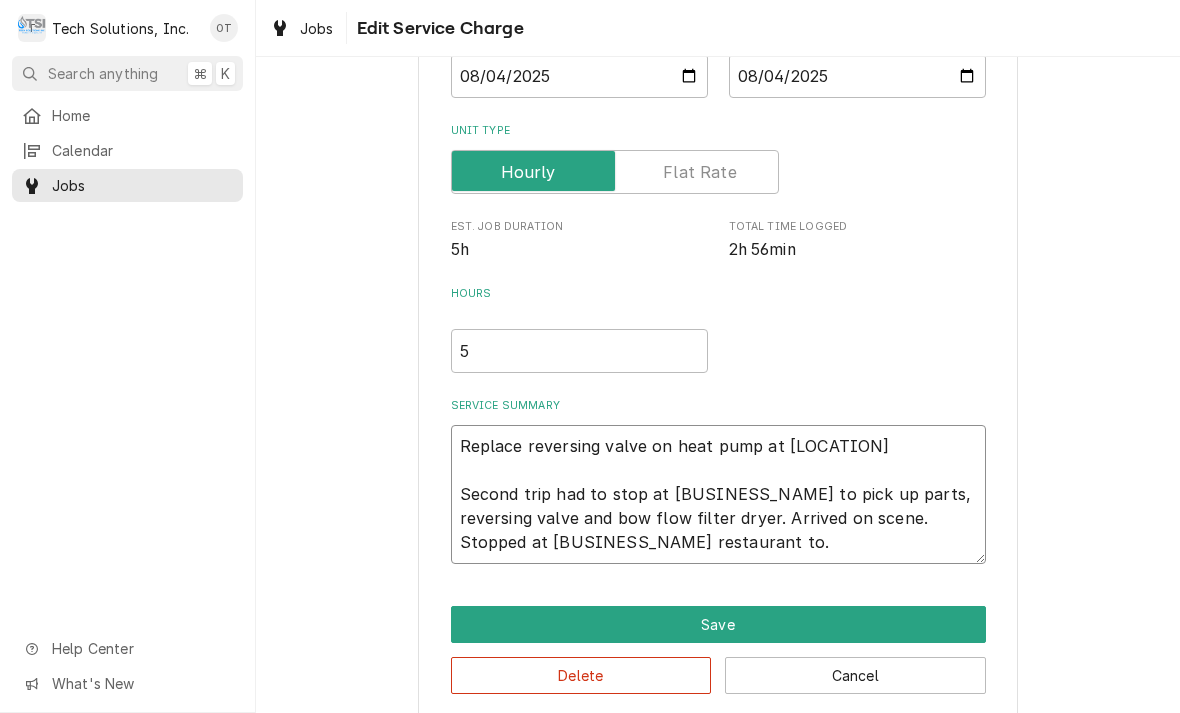 type on "x" 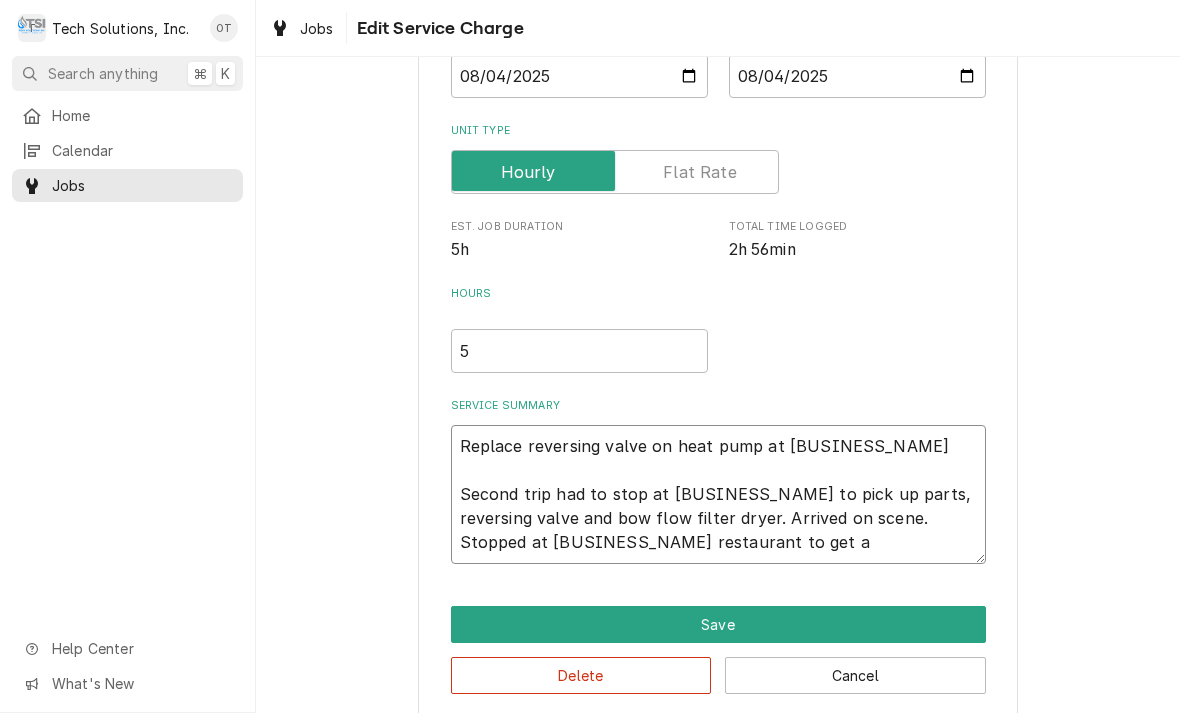 type on "x" 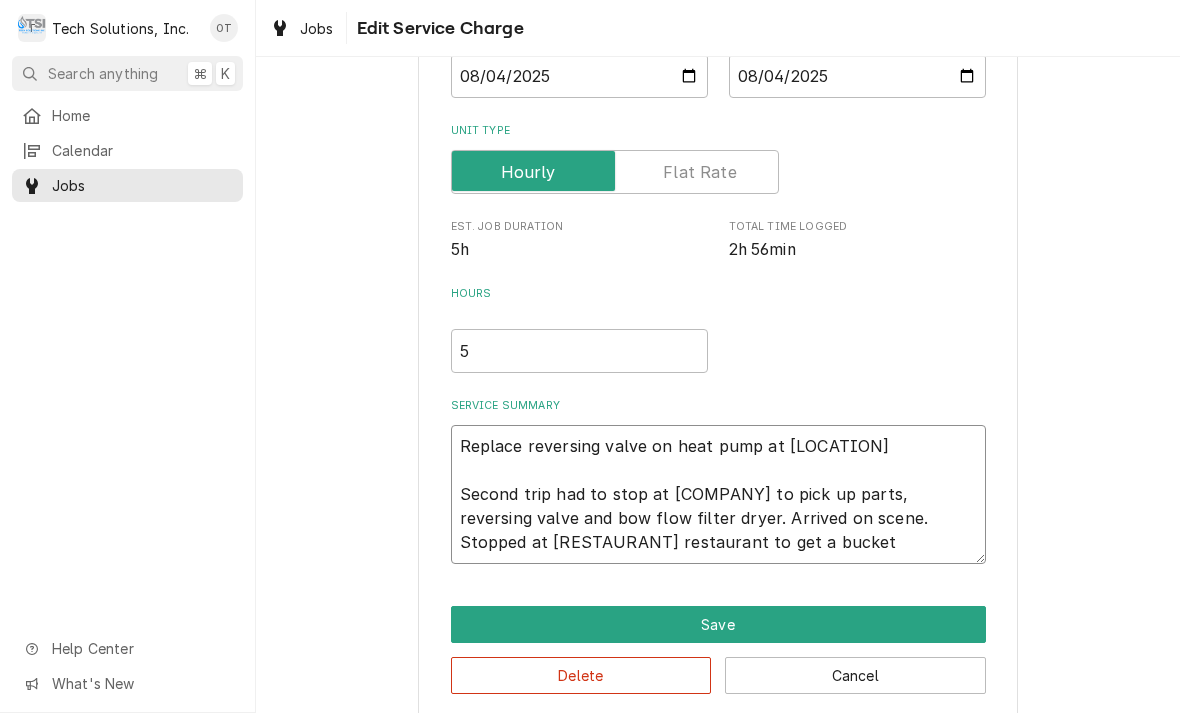 type on "x" 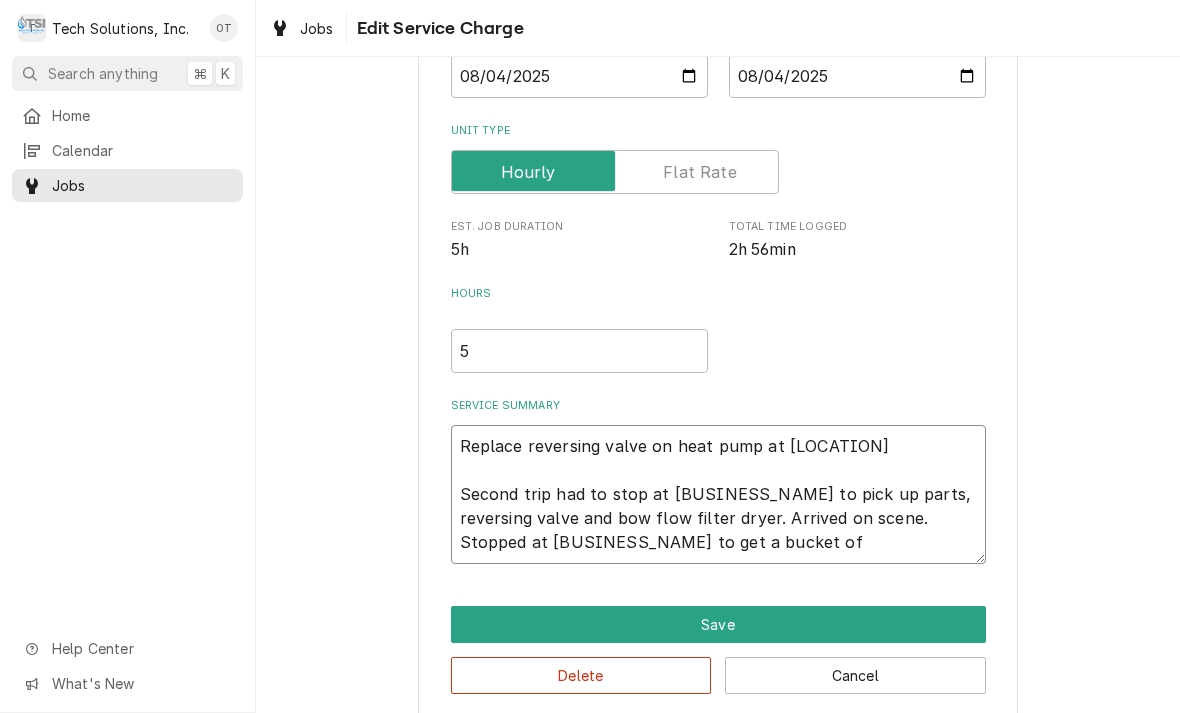 type on "x" 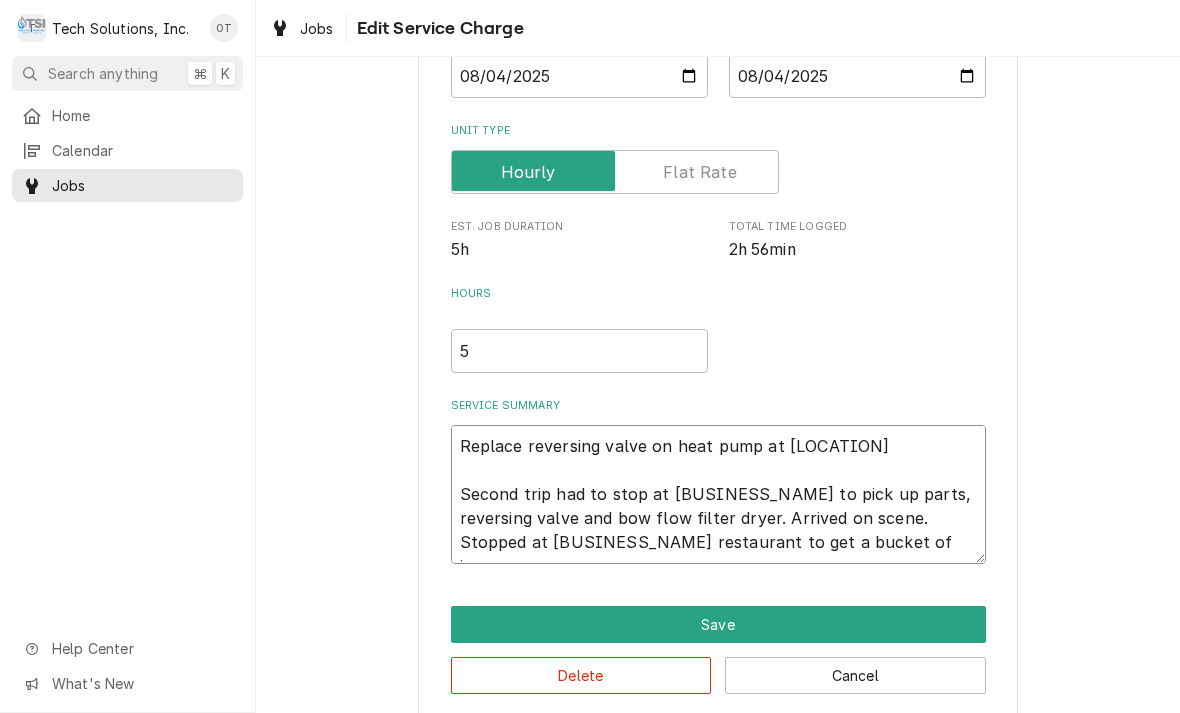 type on "x" 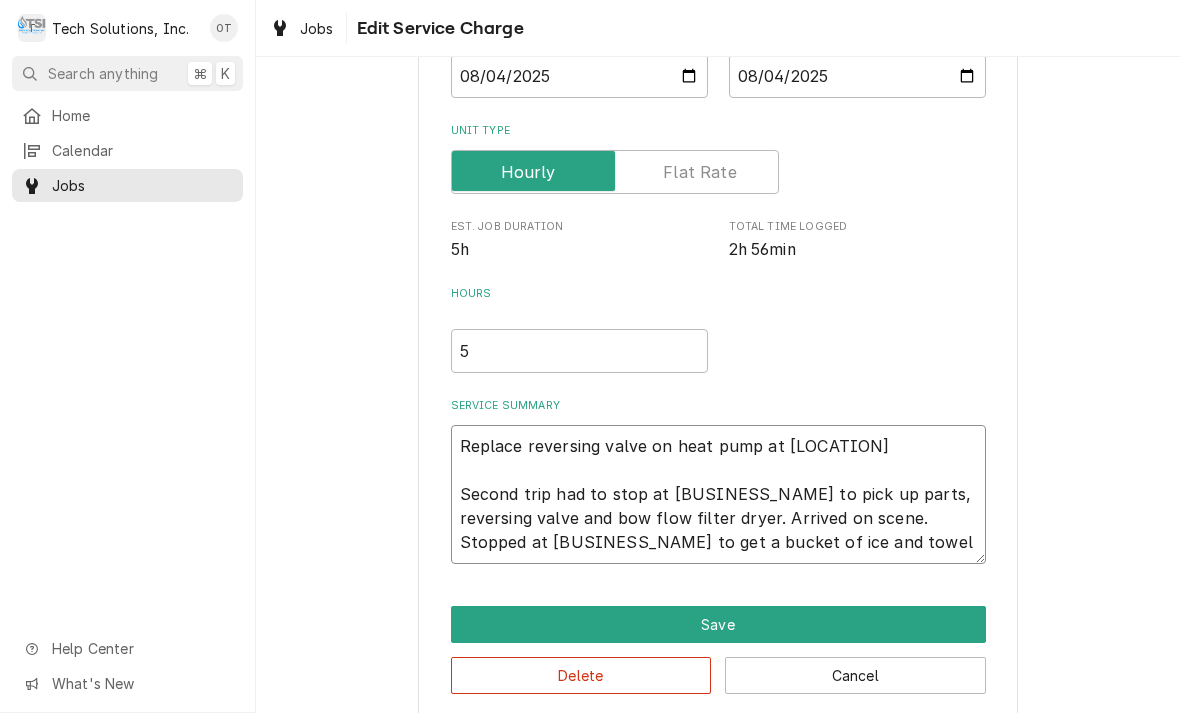 type on "x" 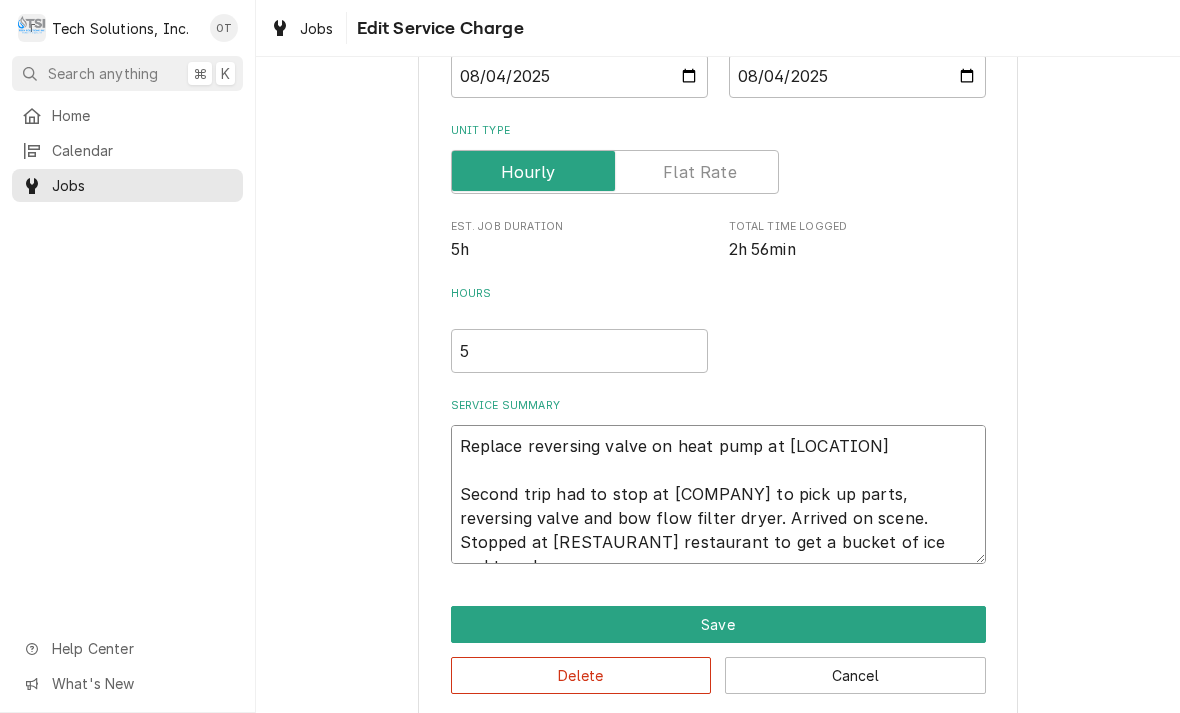 type on "x" 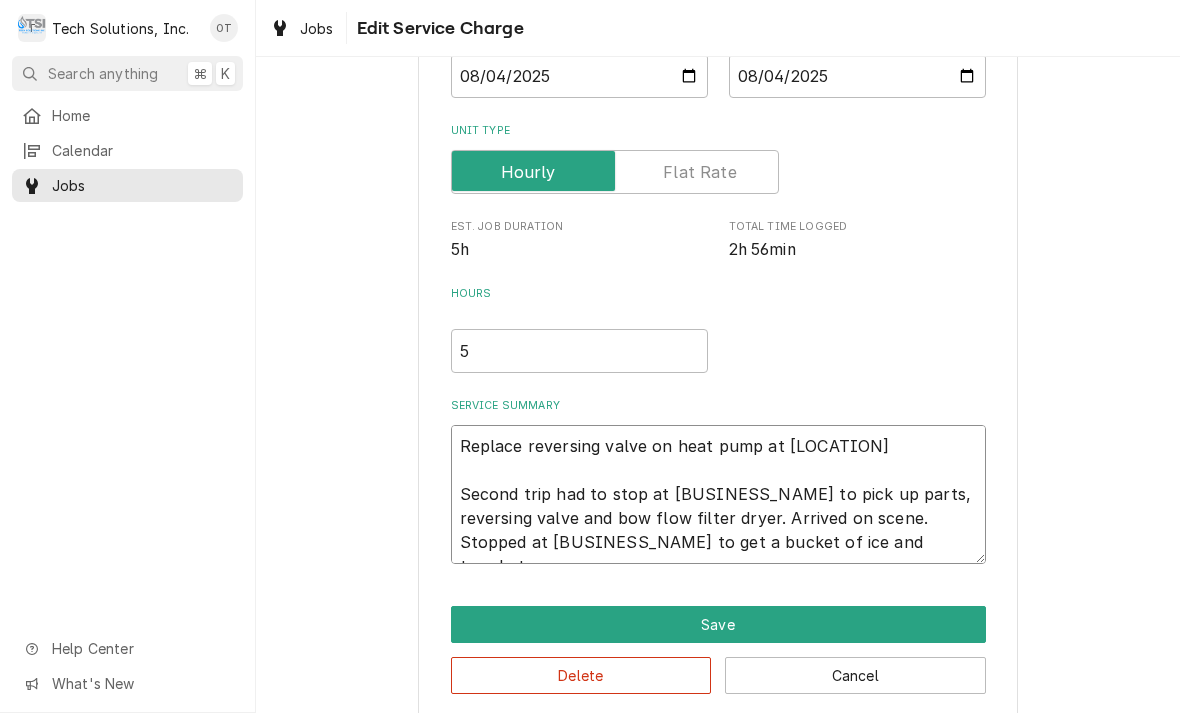 type on "x" 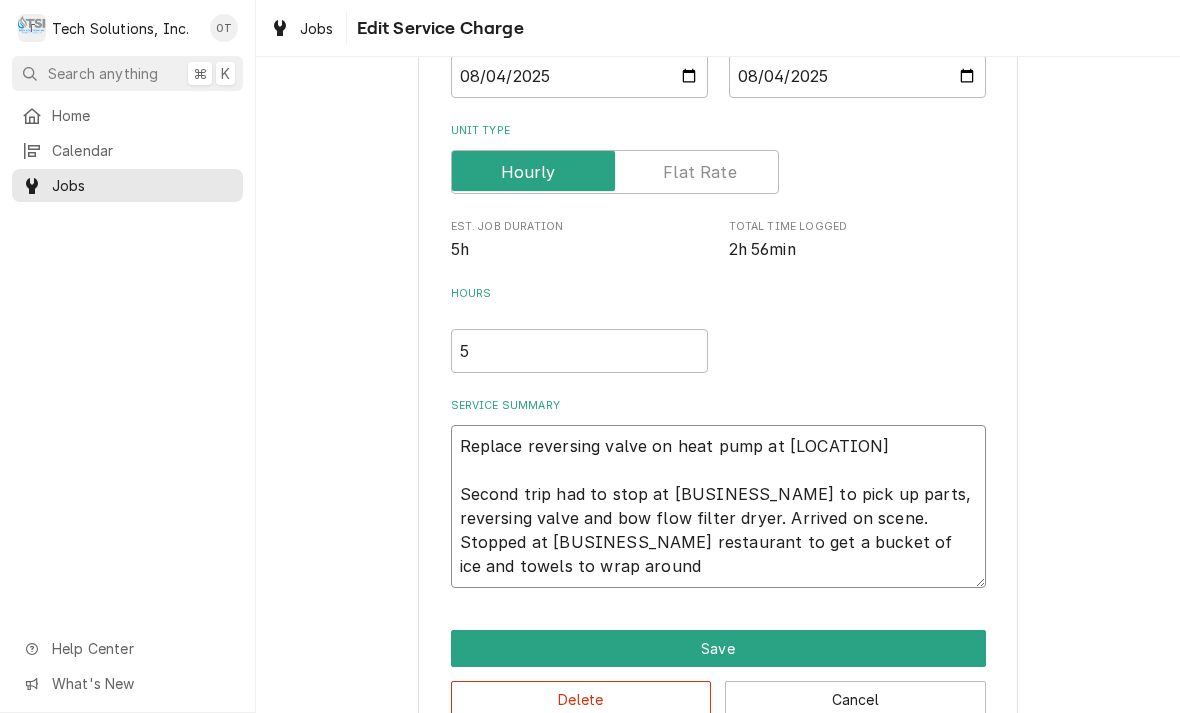 type on "x" 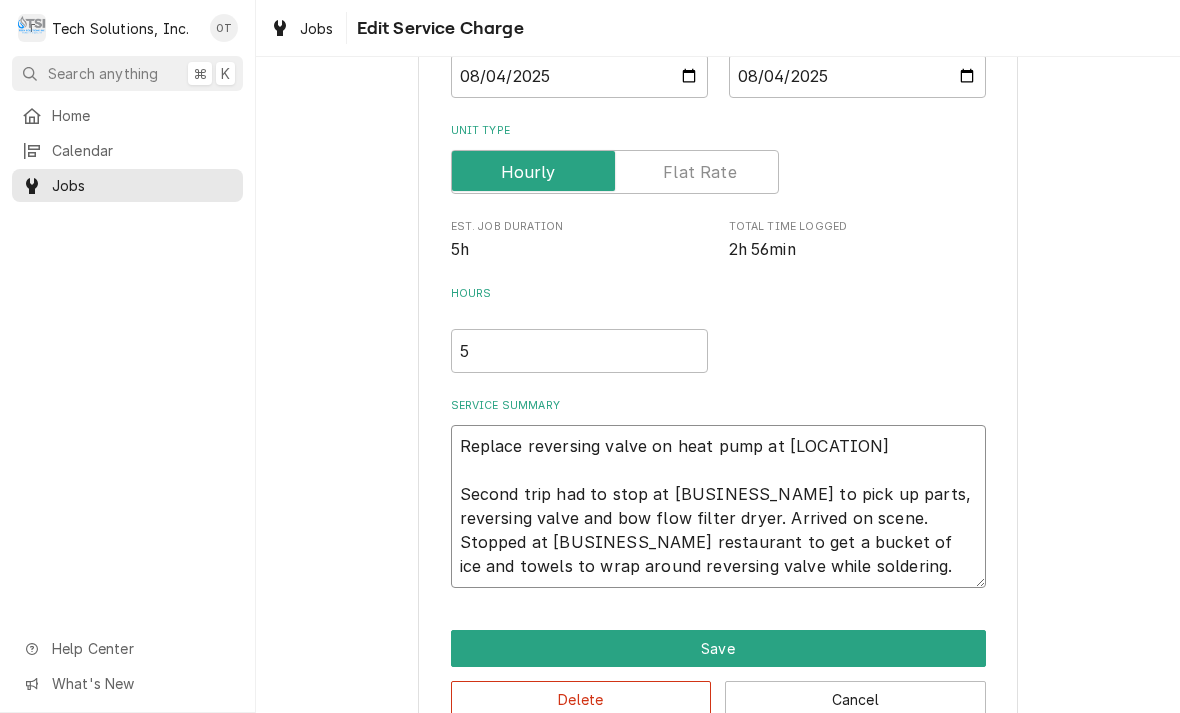 type on "x" 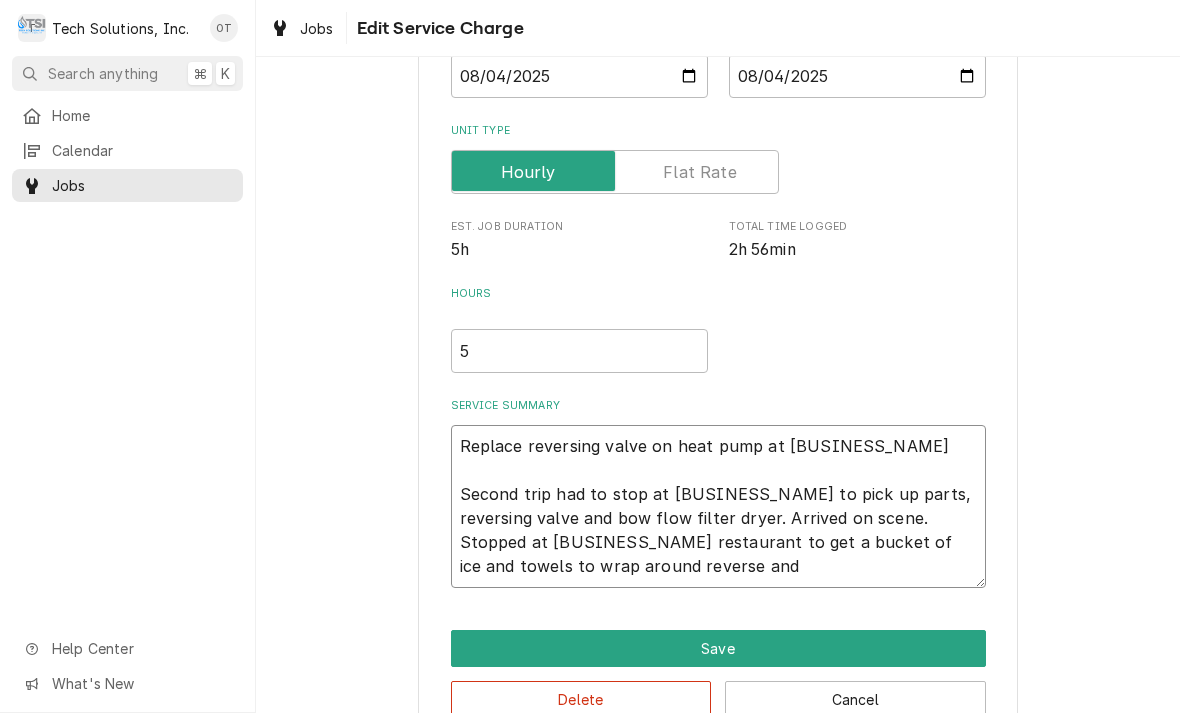 type on "x" 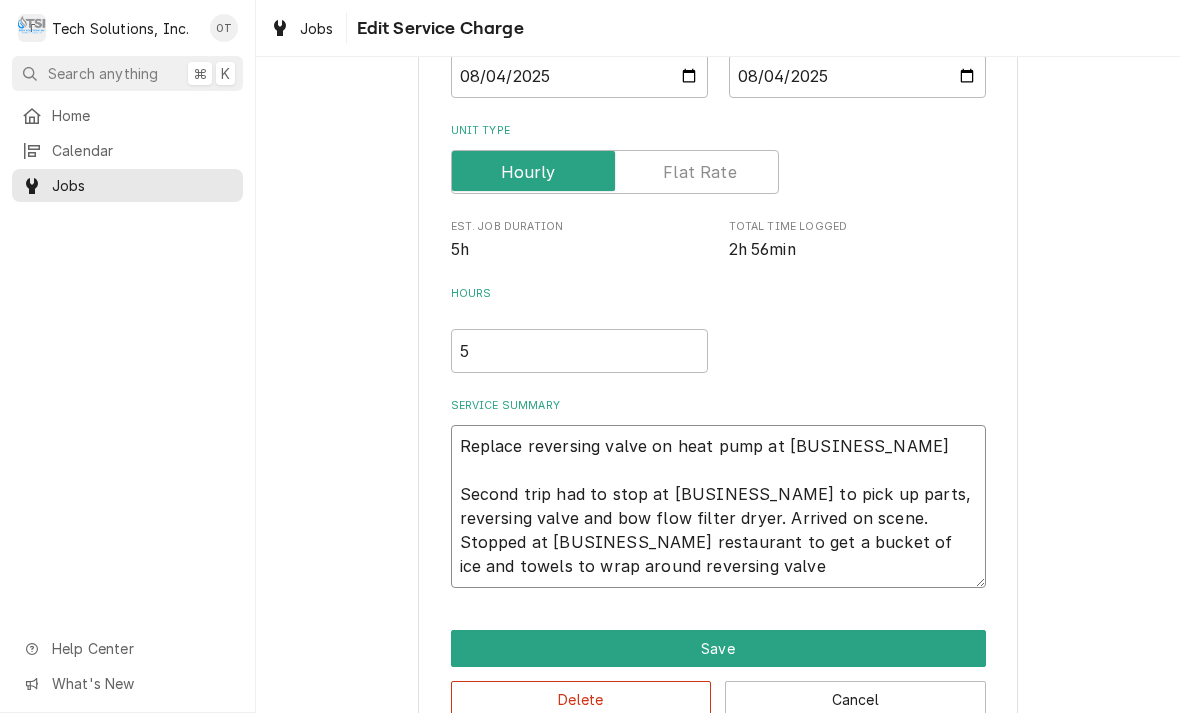 type on "x" 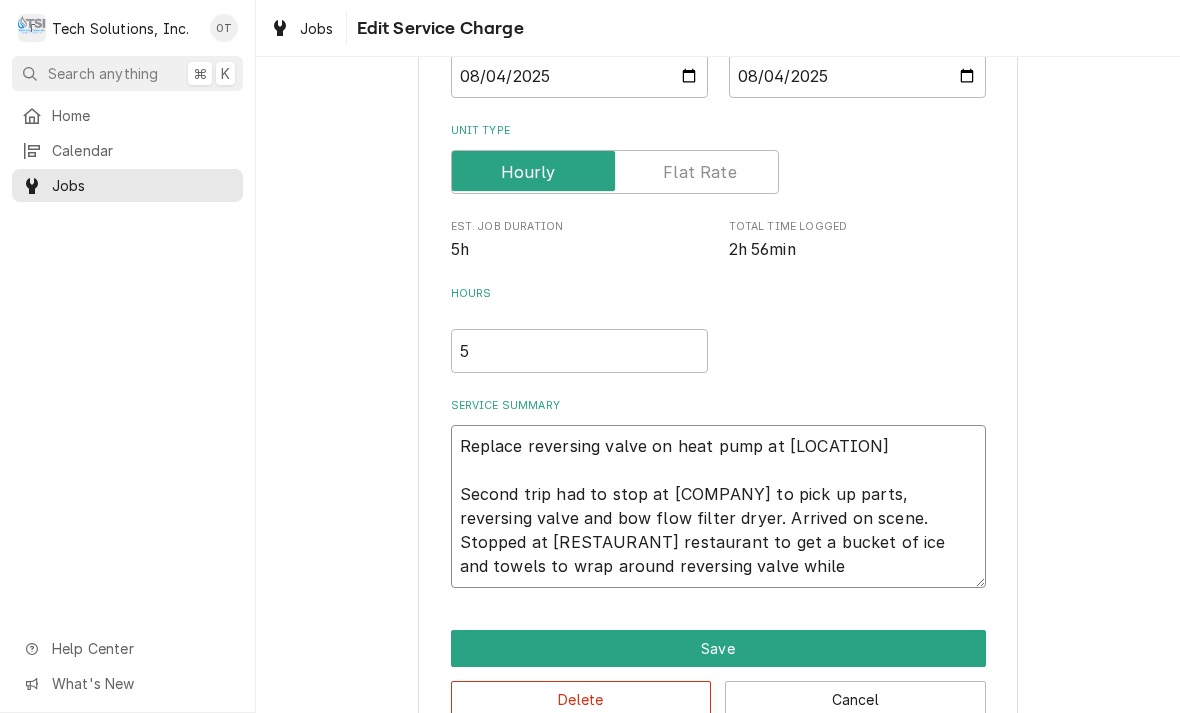 type on "x" 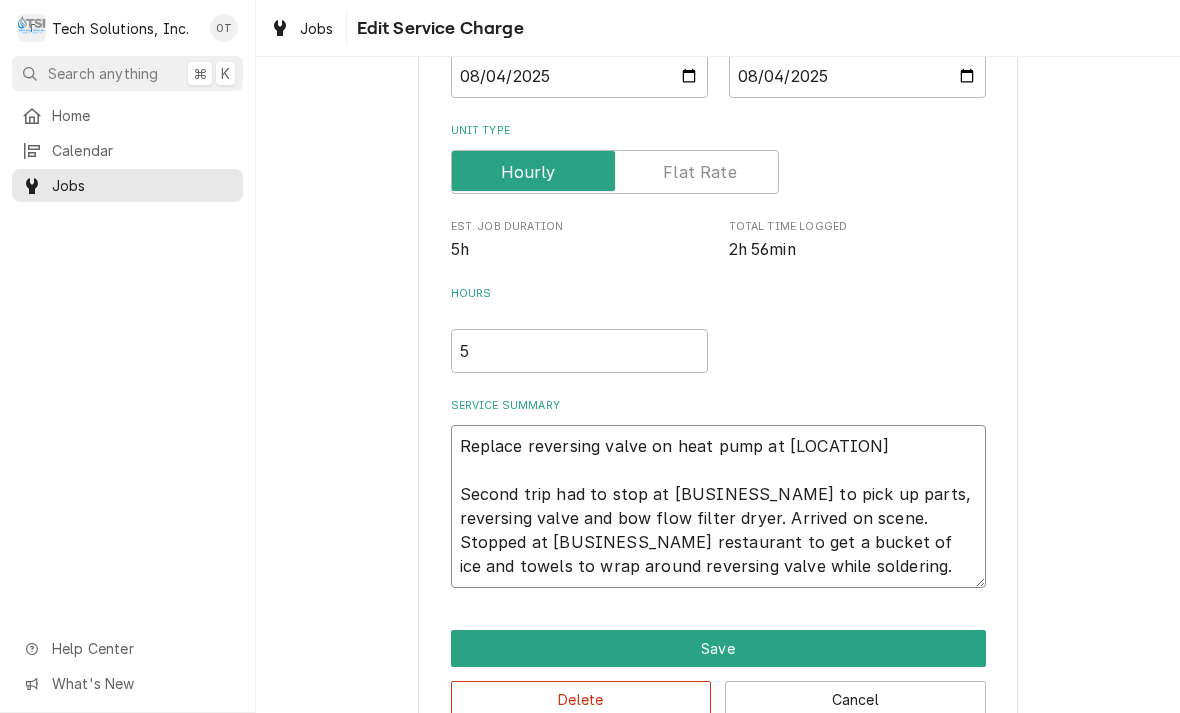 type on "x" 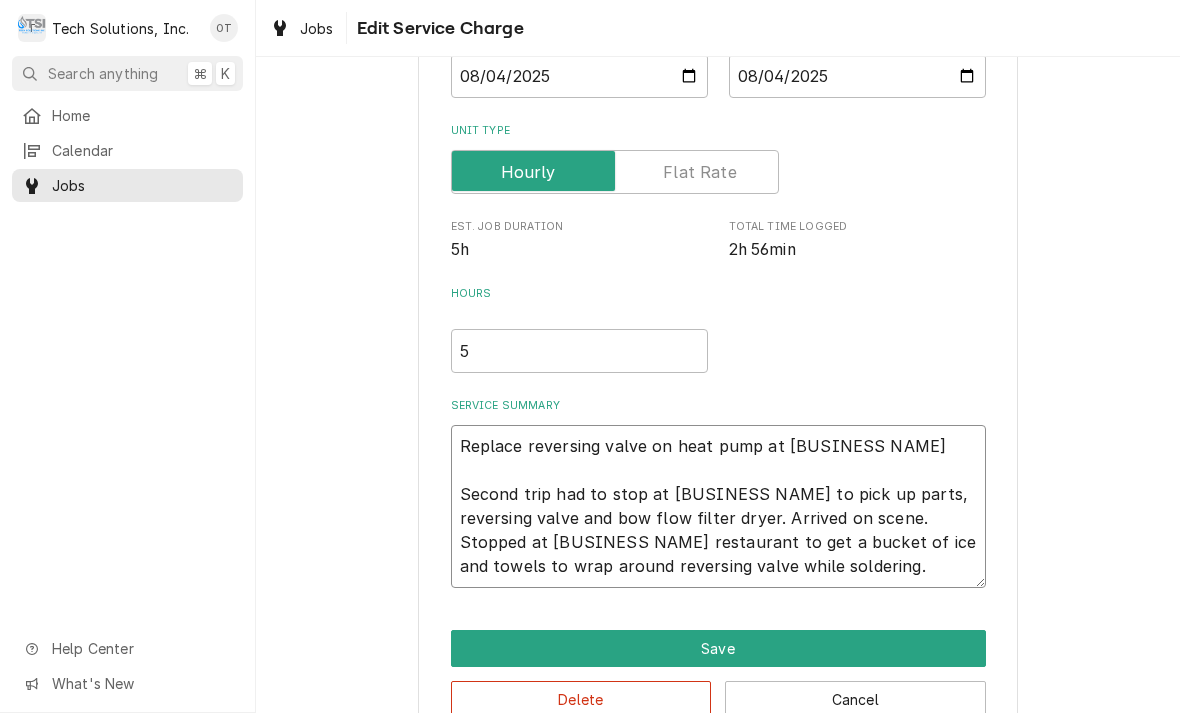 type on "x" 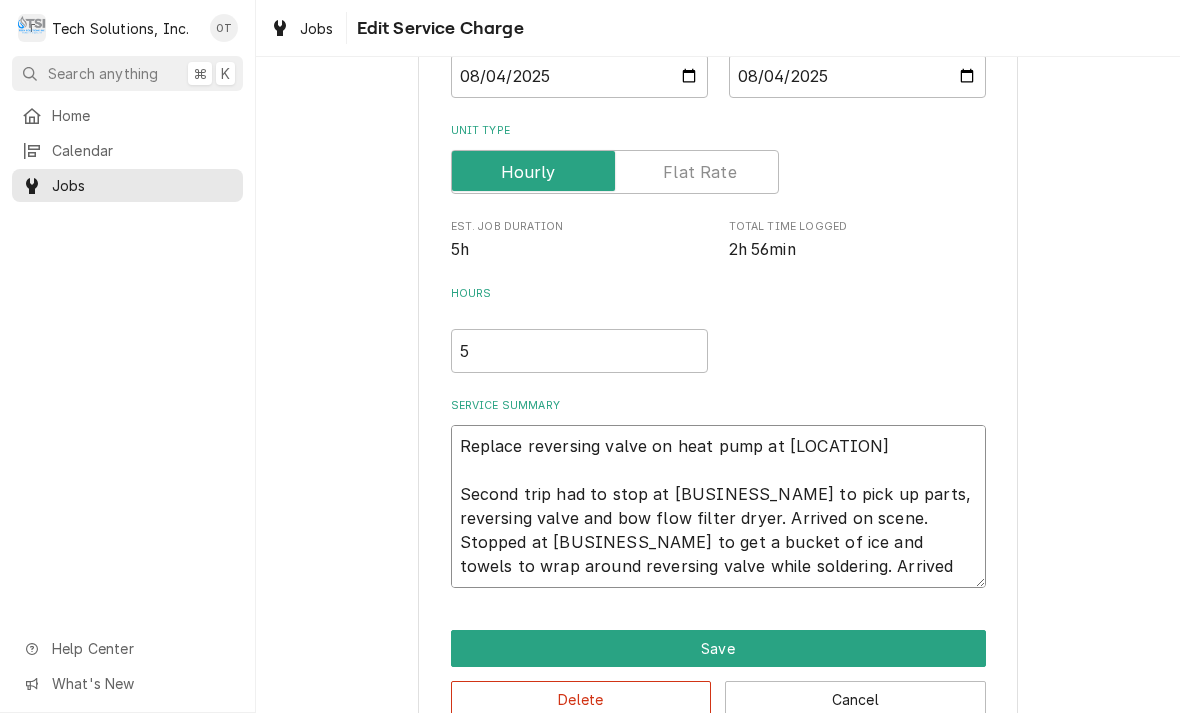 type on "x" 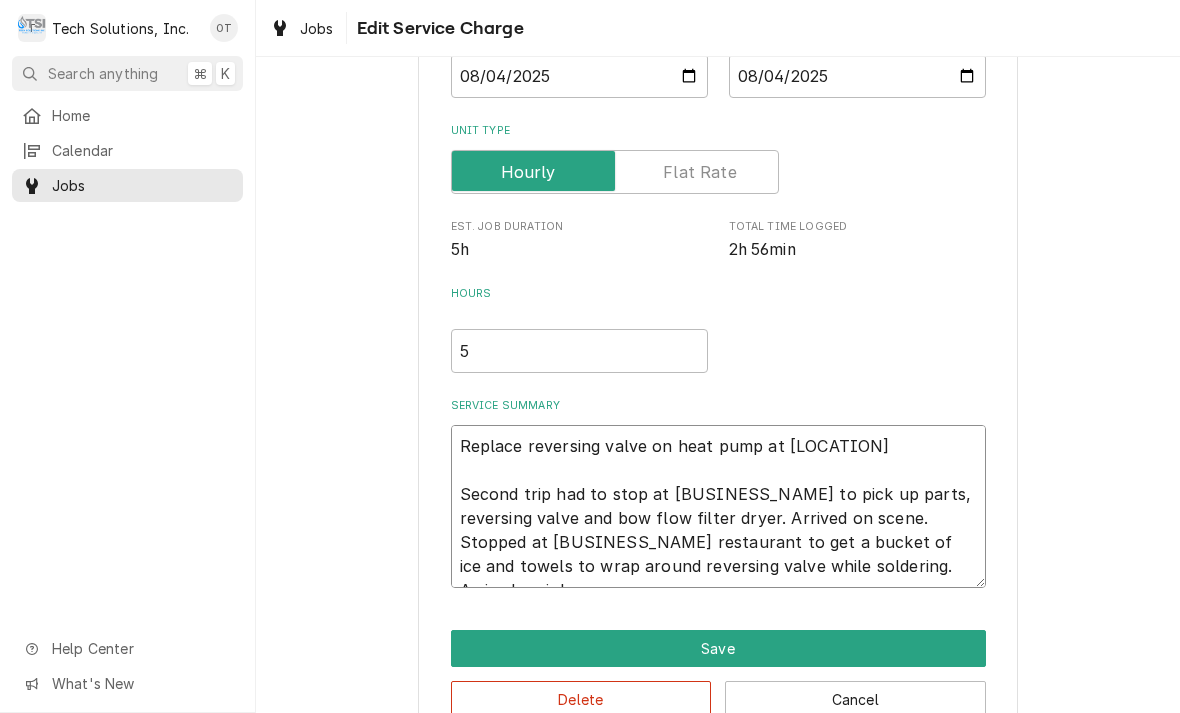 type on "x" 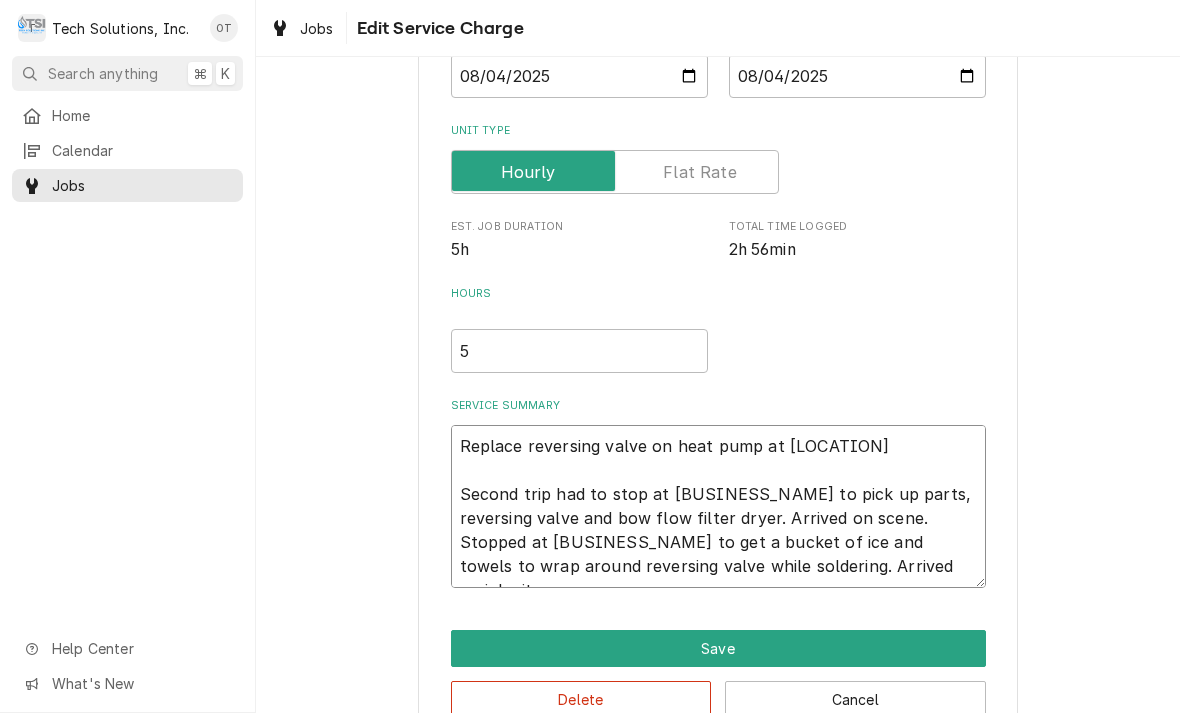 type on "x" 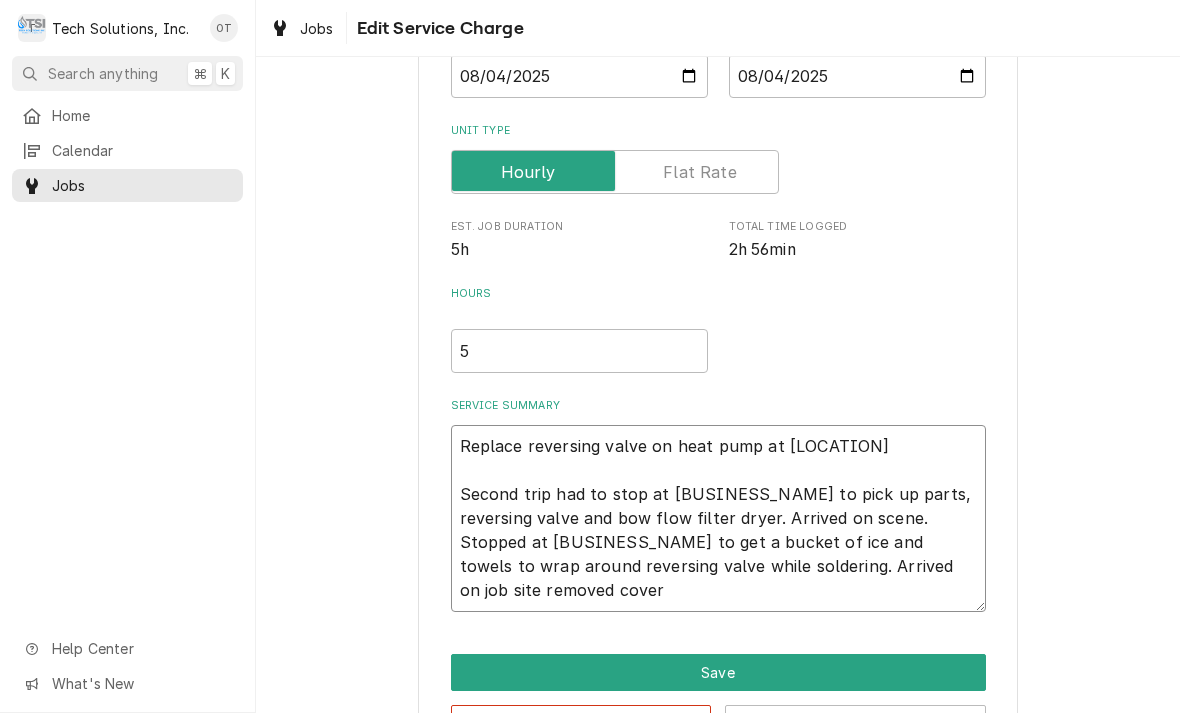 type on "x" 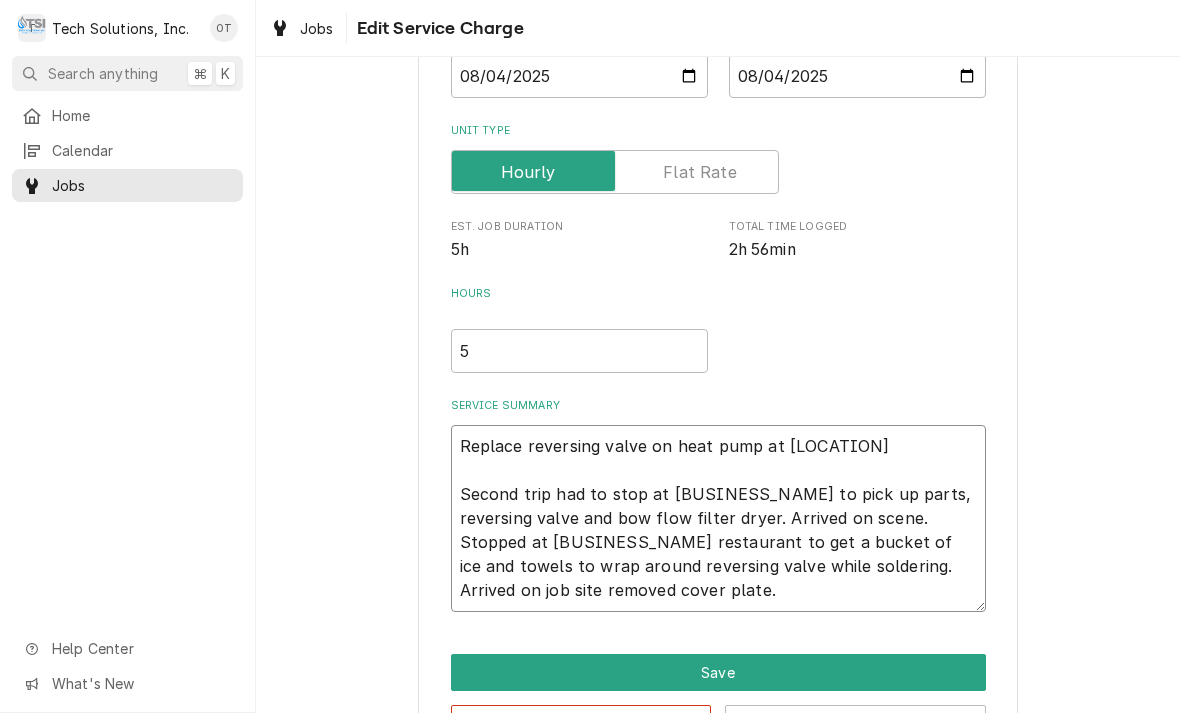 type on "x" 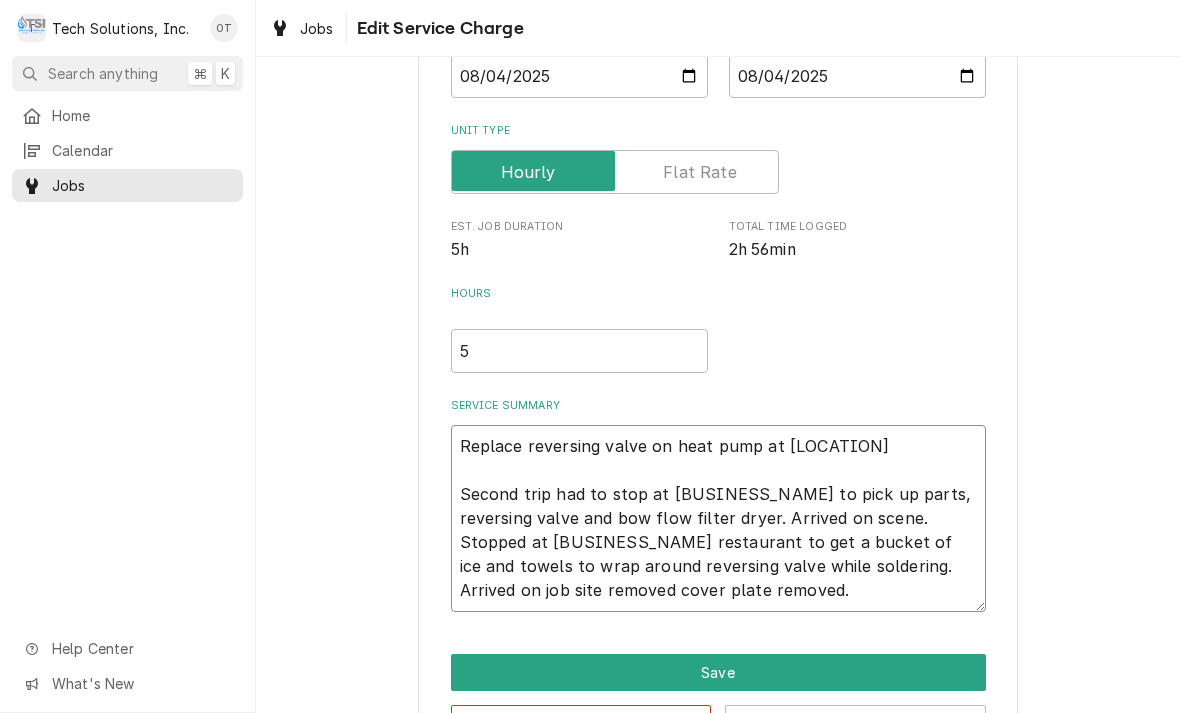 type on "x" 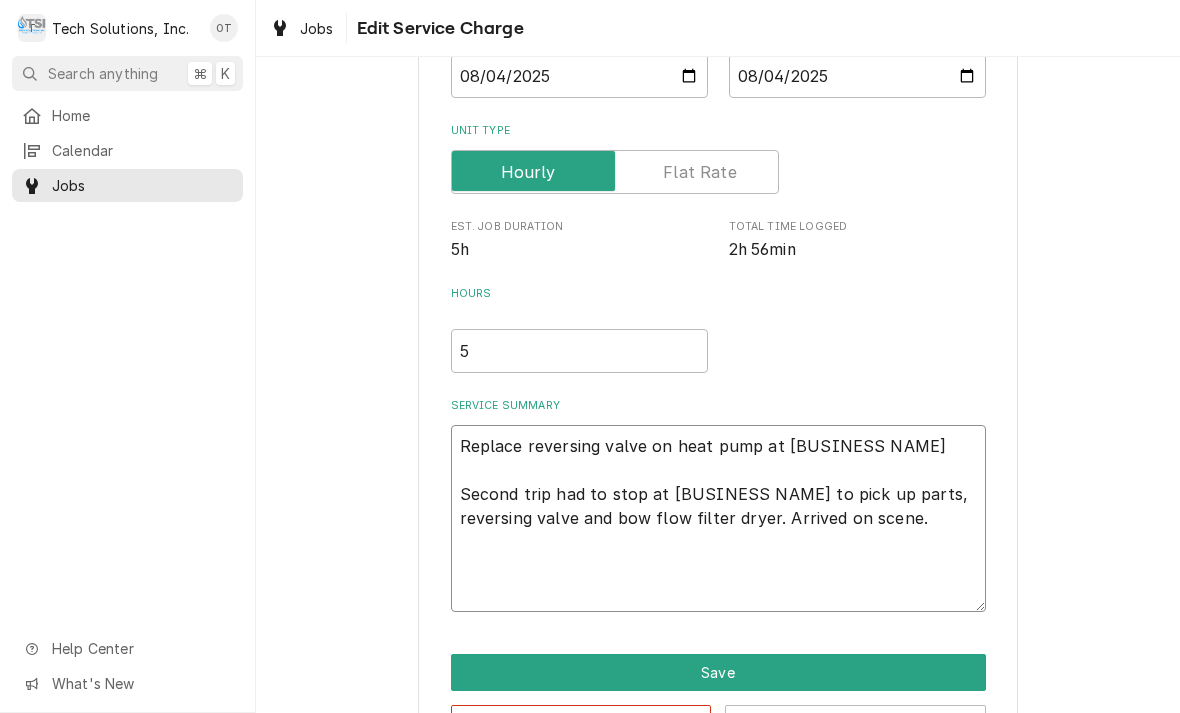 type on "x" 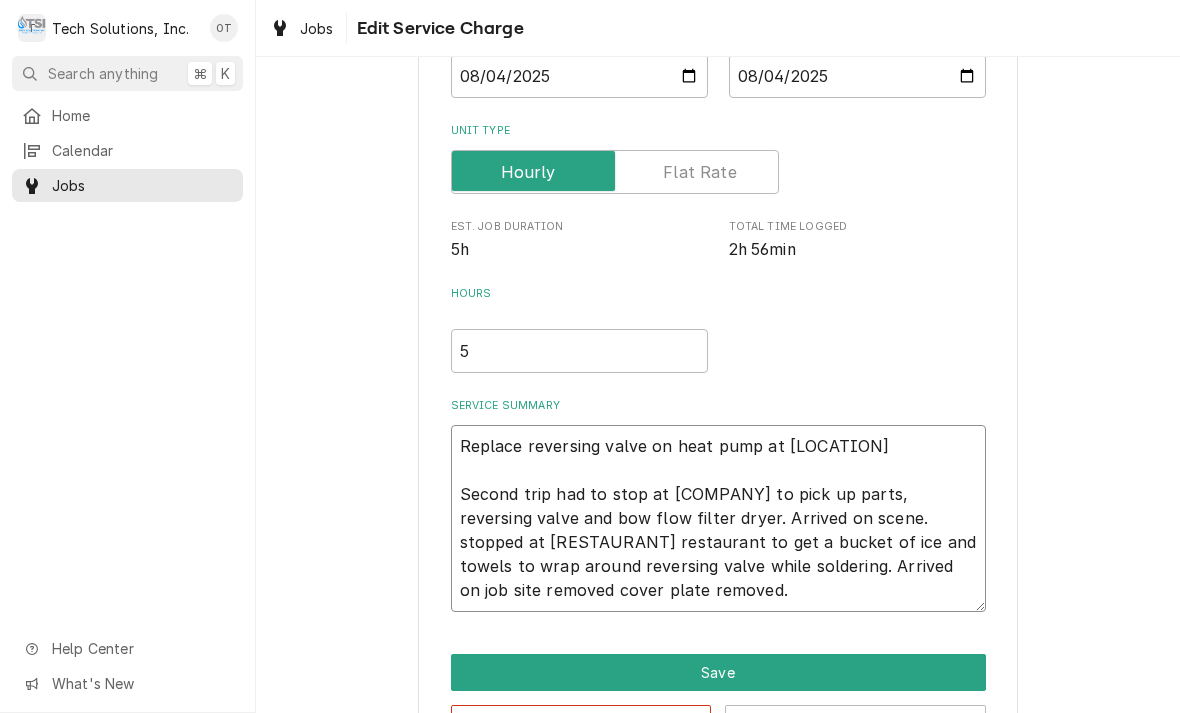 type on "x" 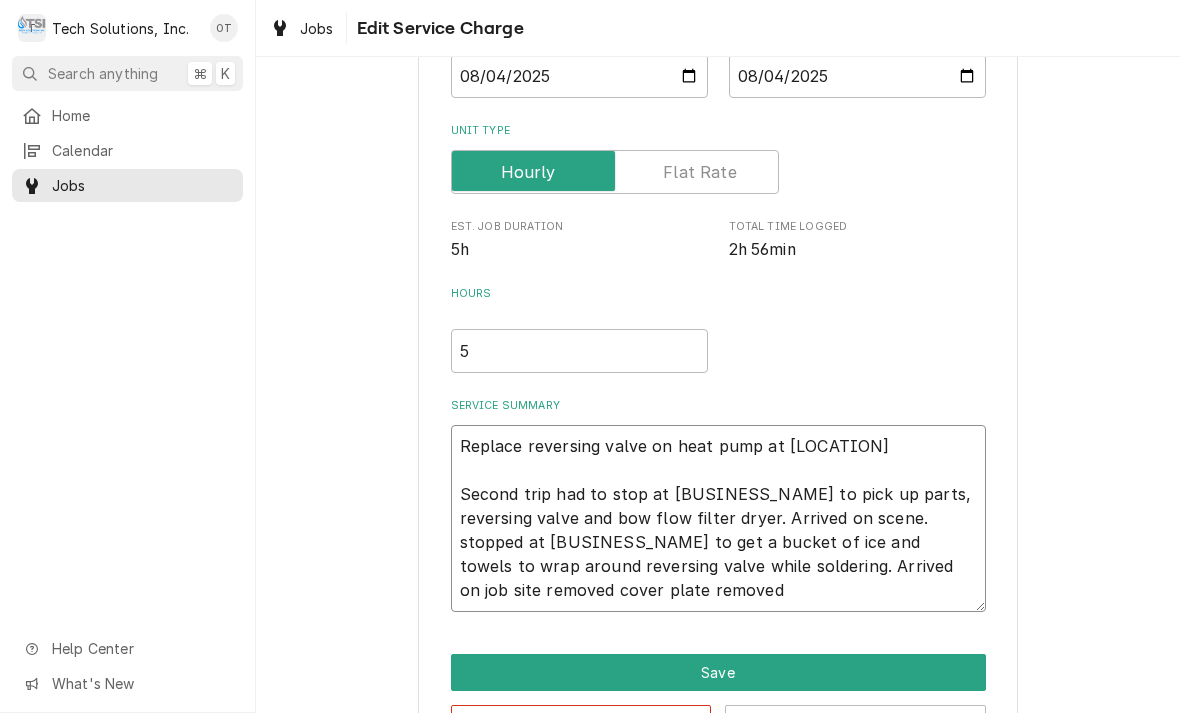 type on "x" 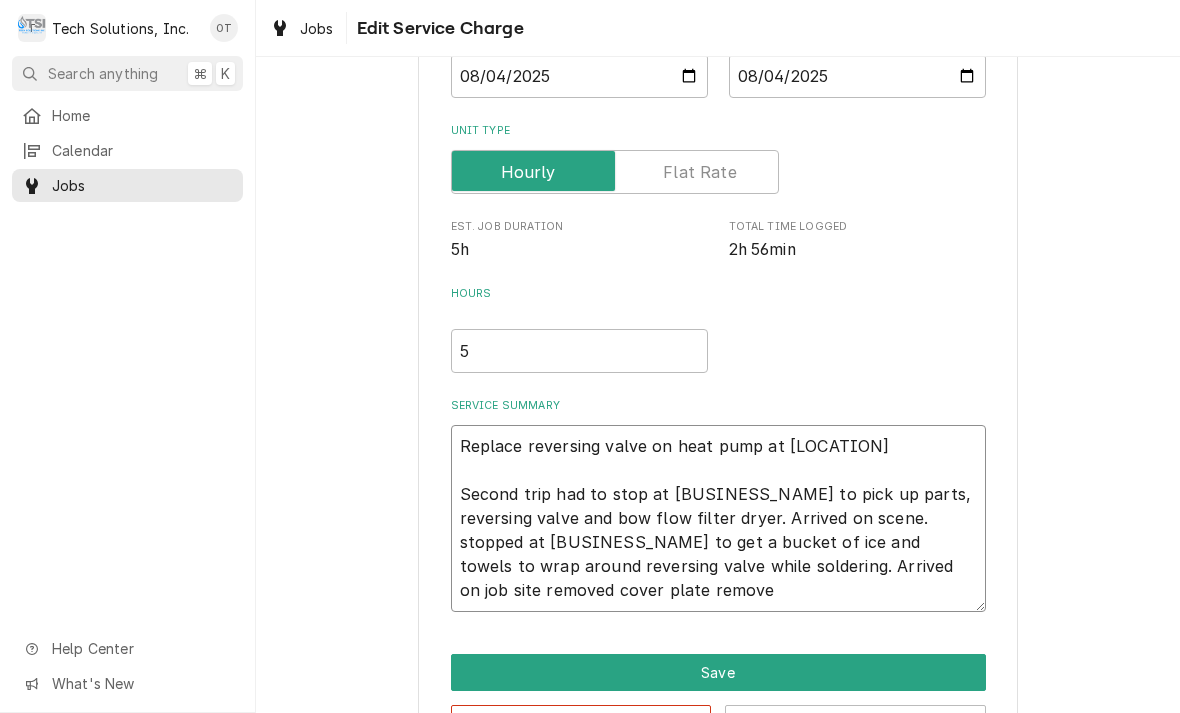 type on "x" 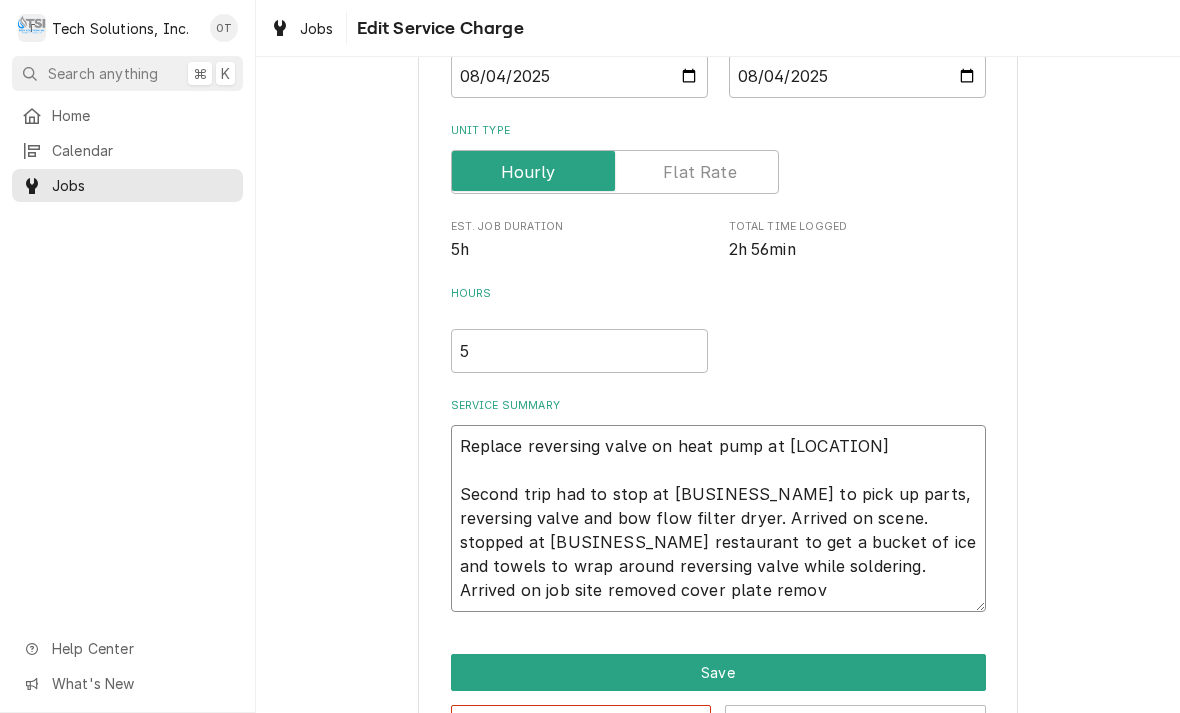 type on "x" 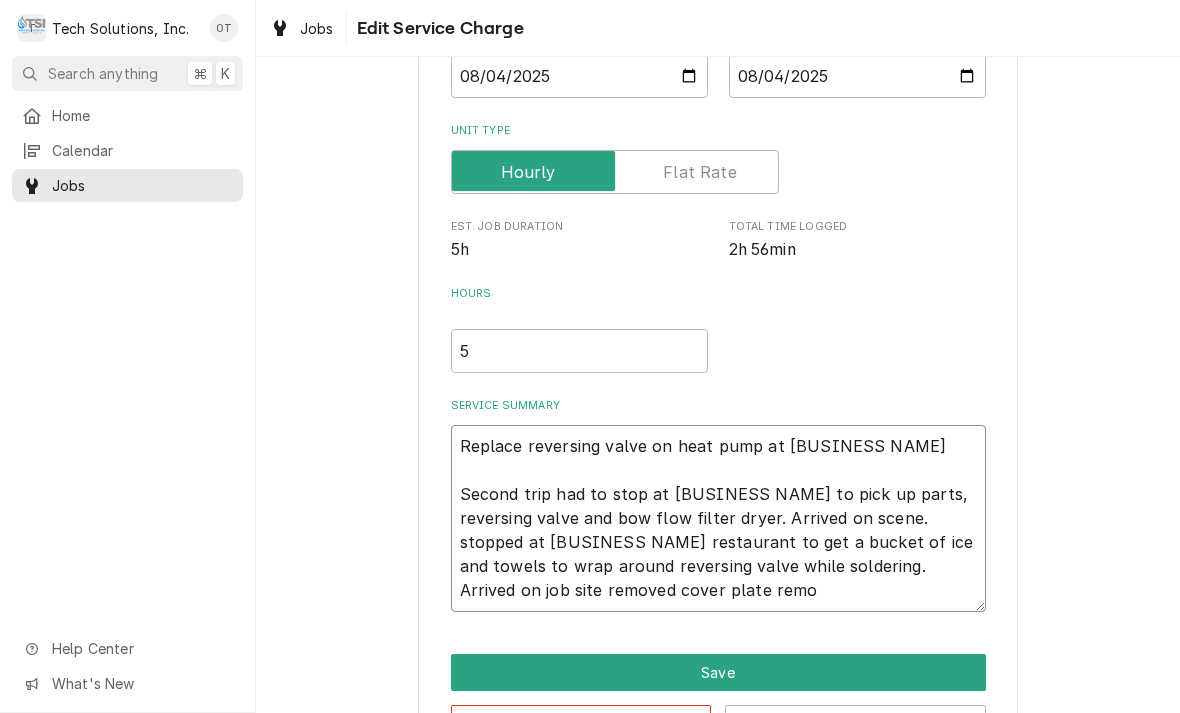 type on "x" 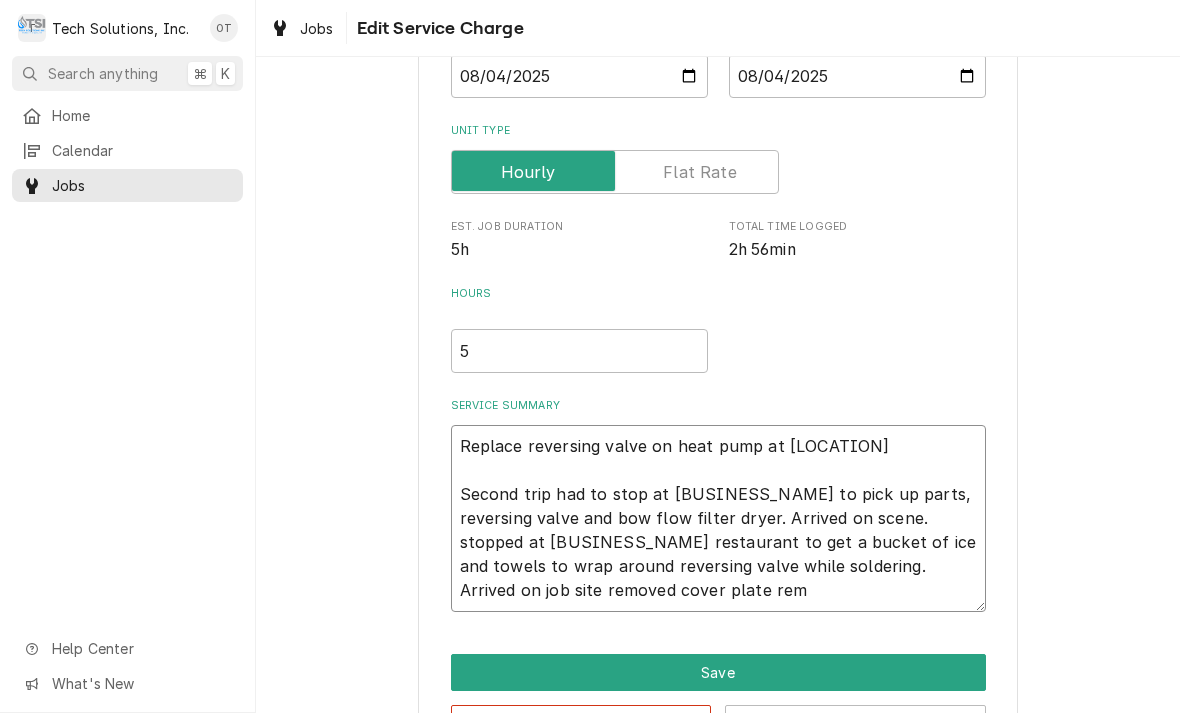 type on "x" 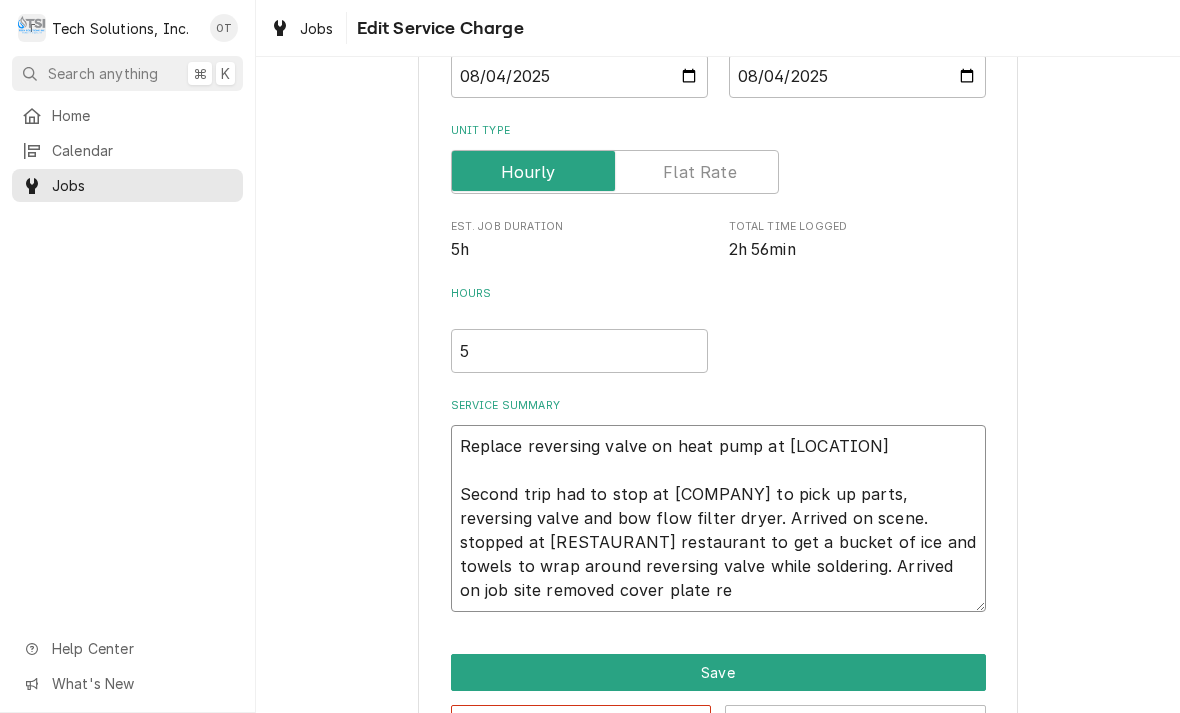 type on "x" 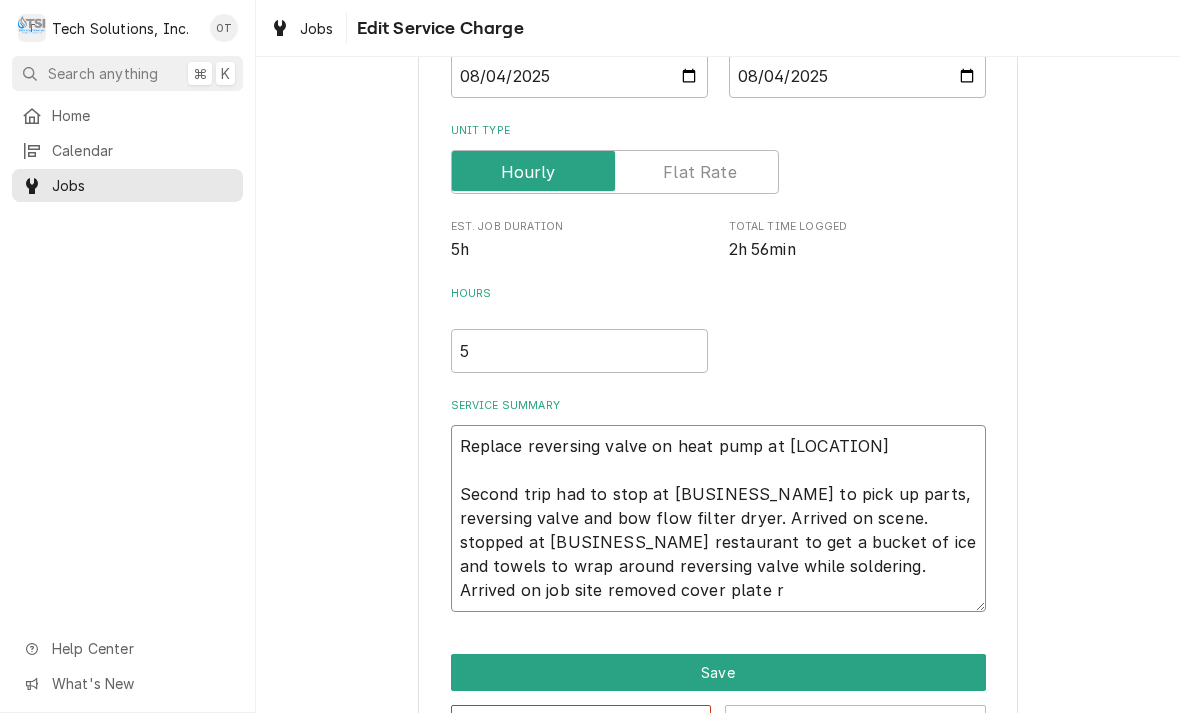 type on "x" 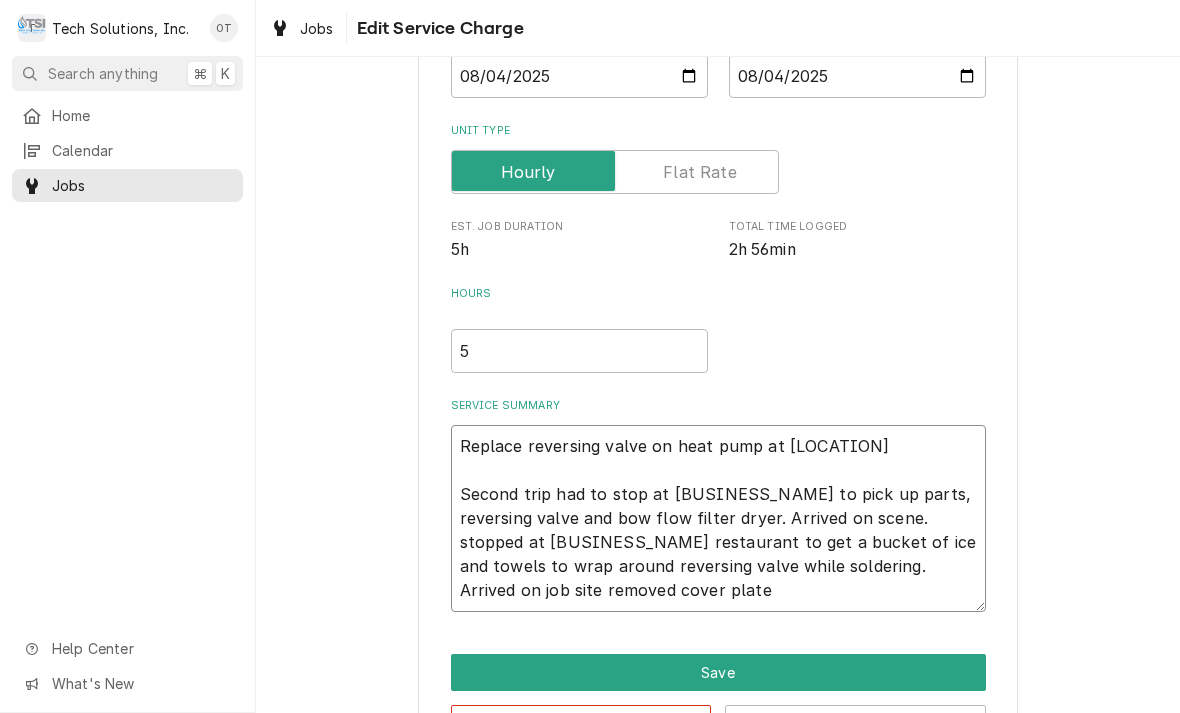 type on "x" 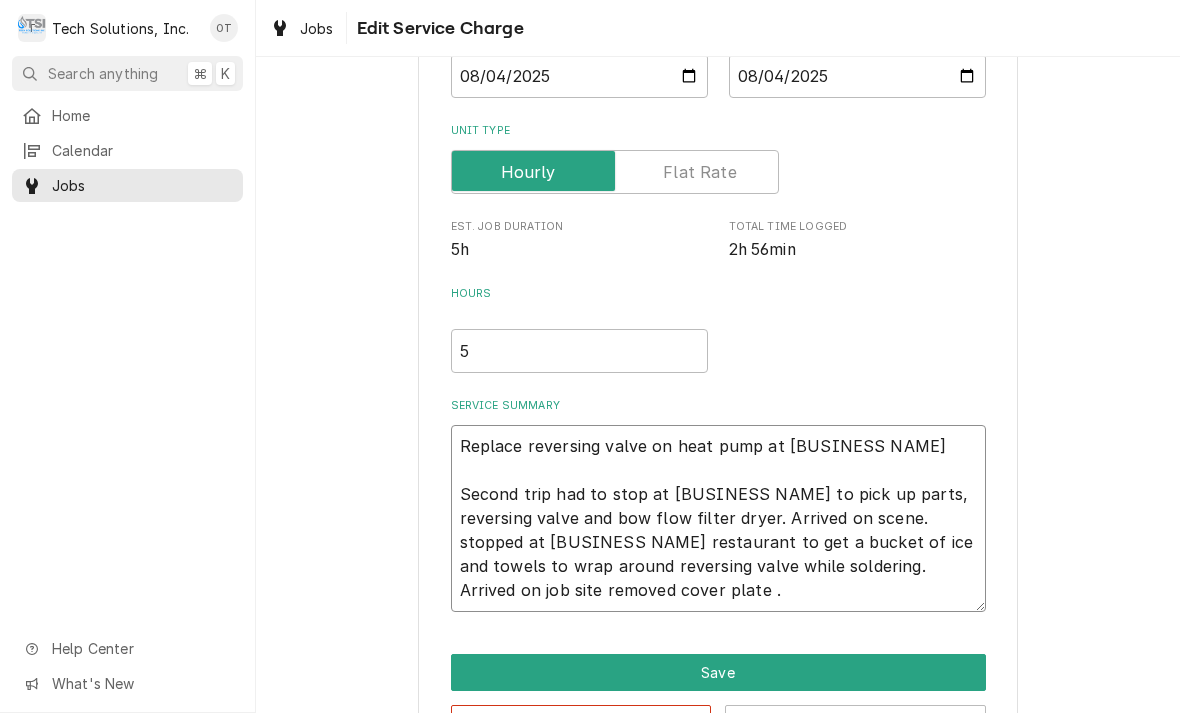 type on "x" 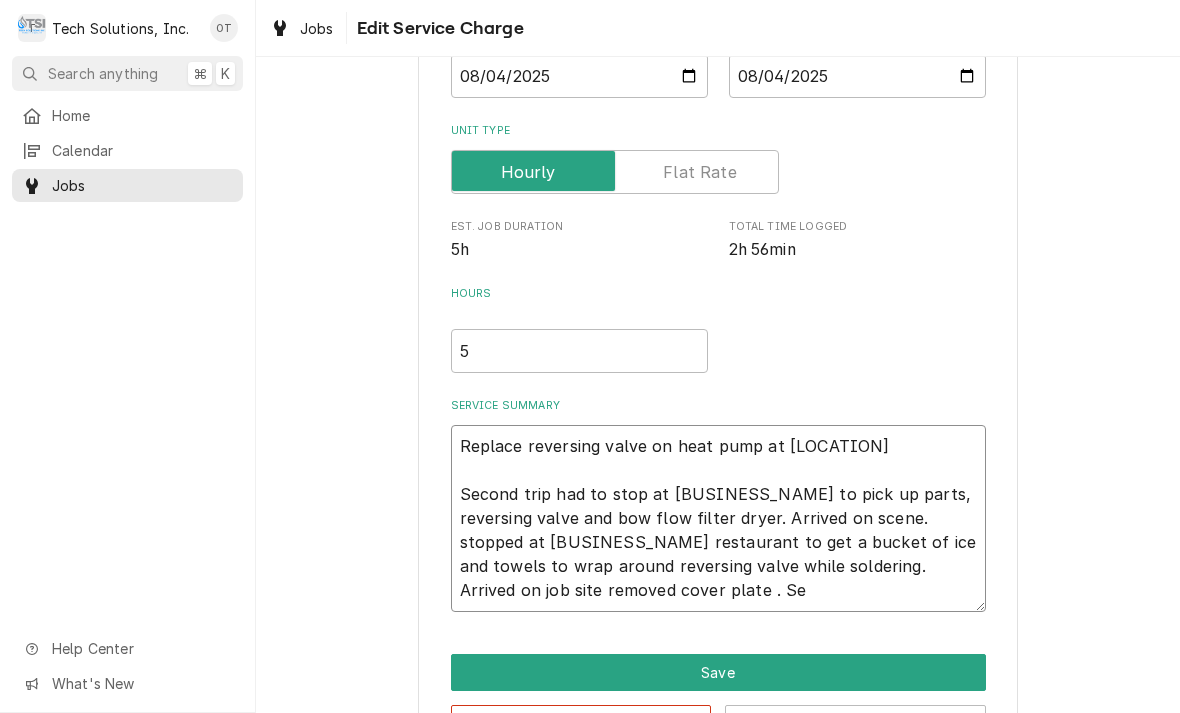 type on "x" 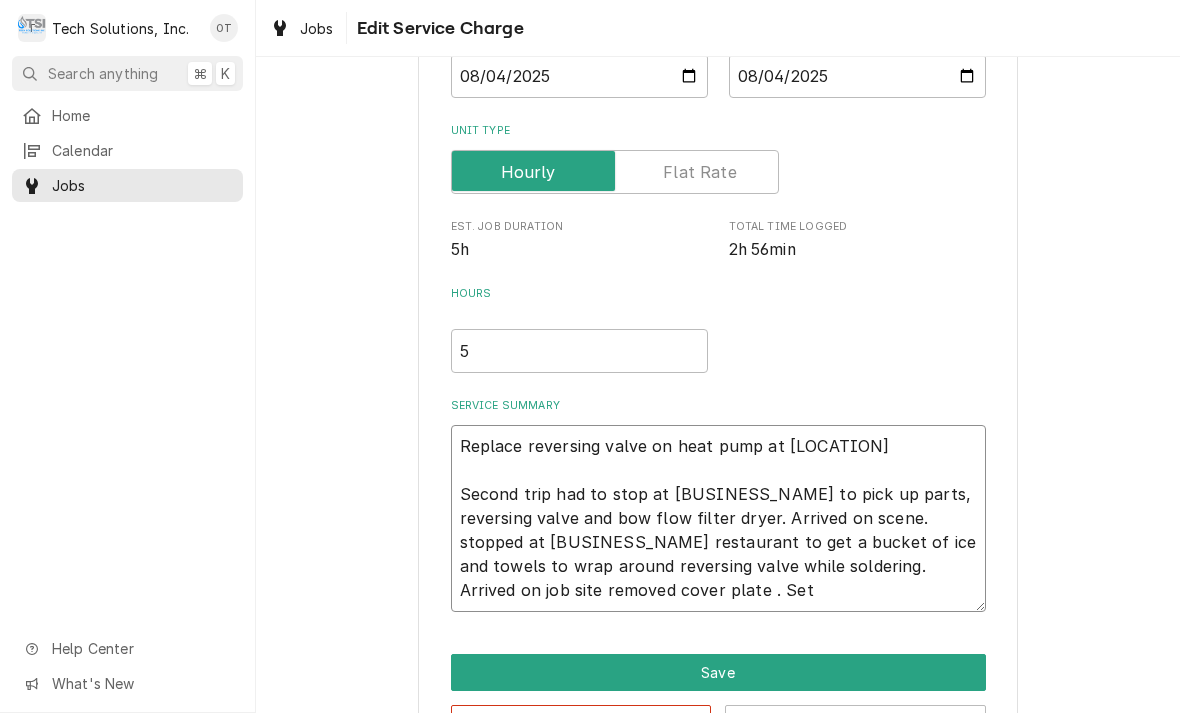 type on "x" 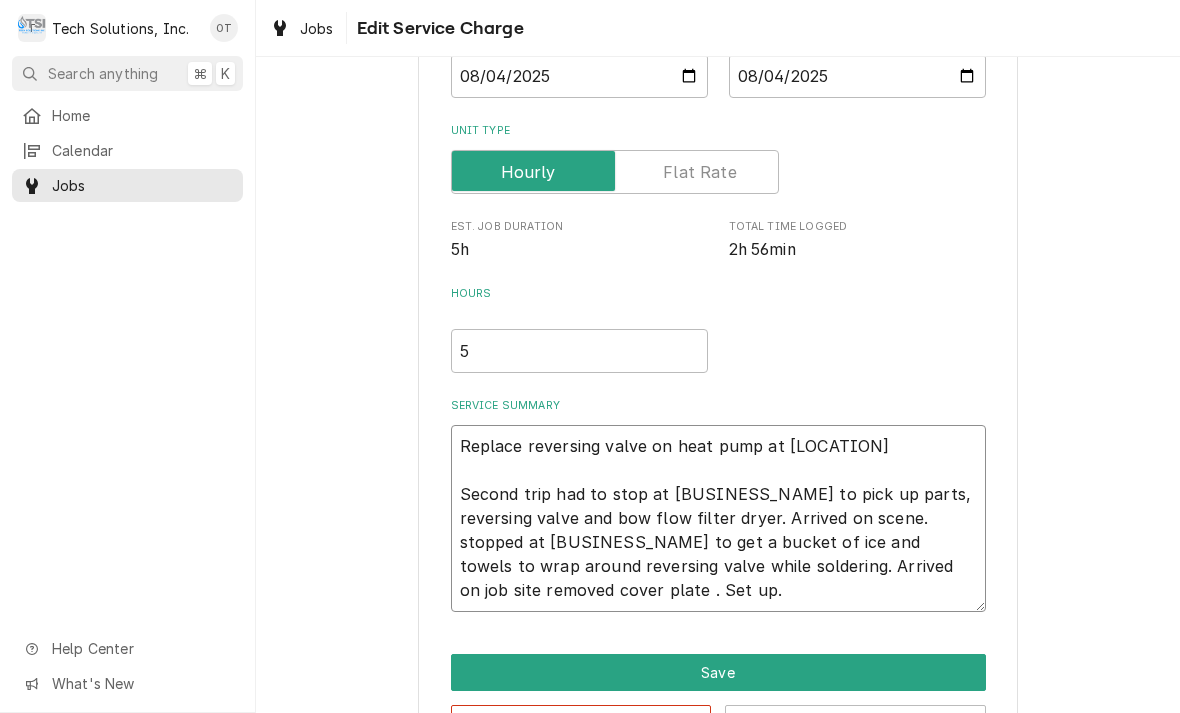 type on "x" 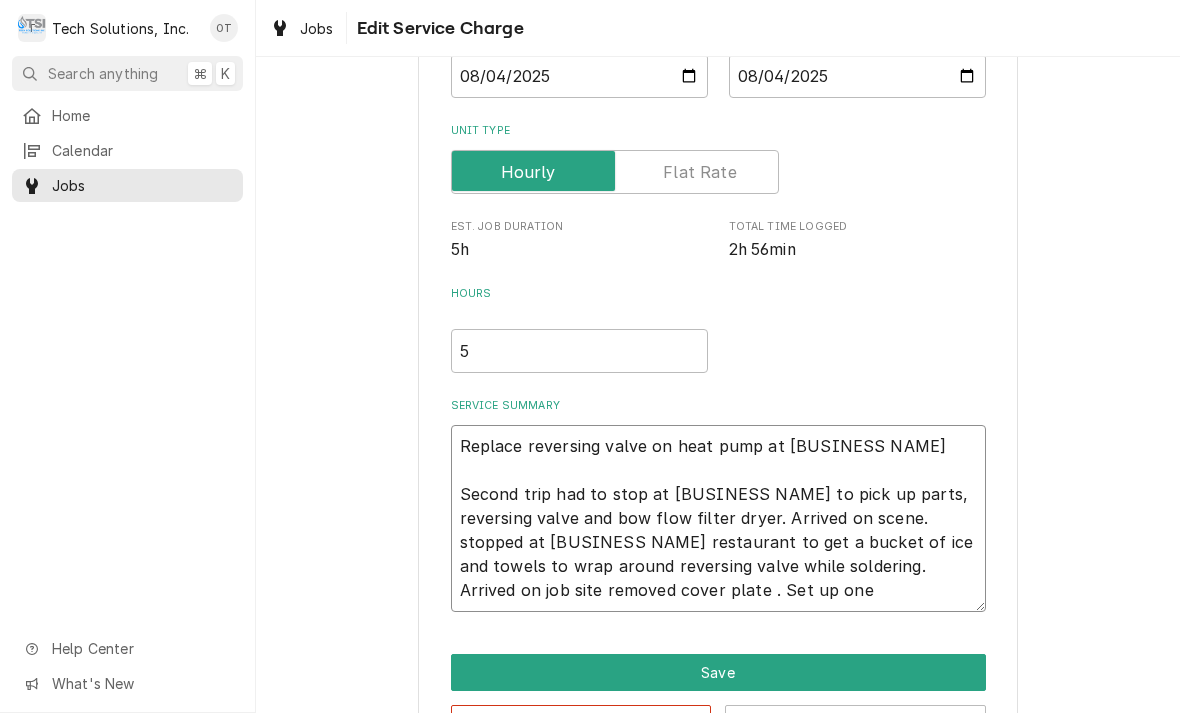 type on "x" 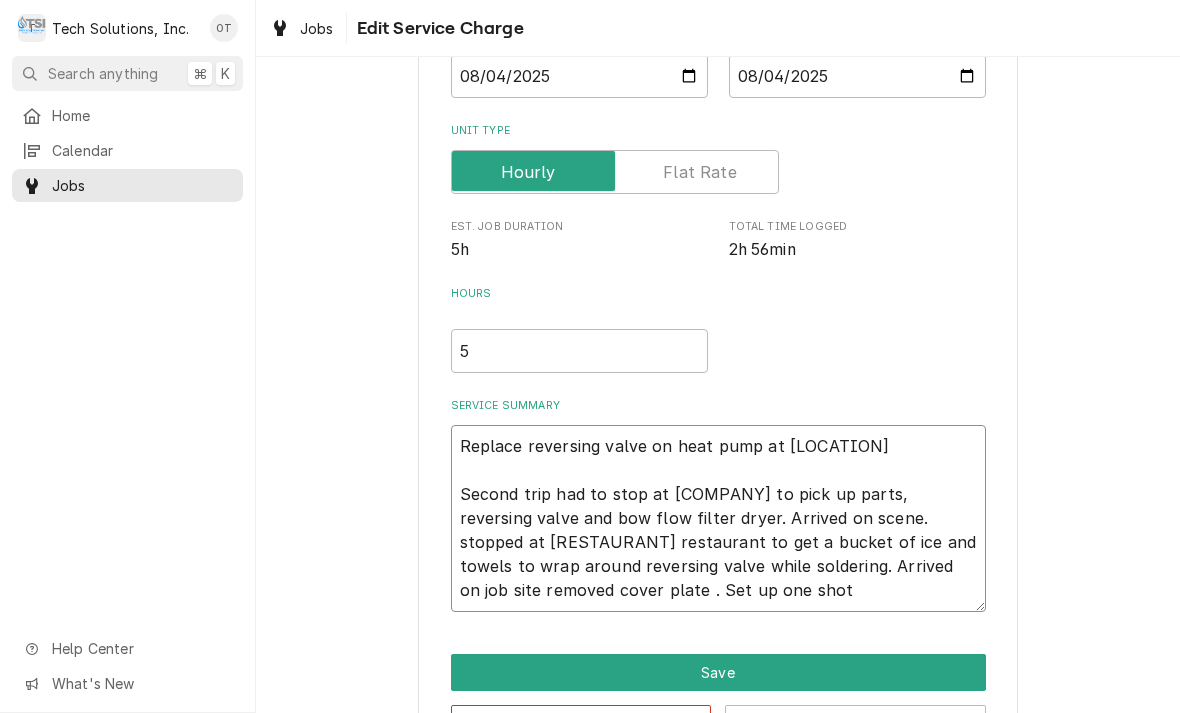 type on "x" 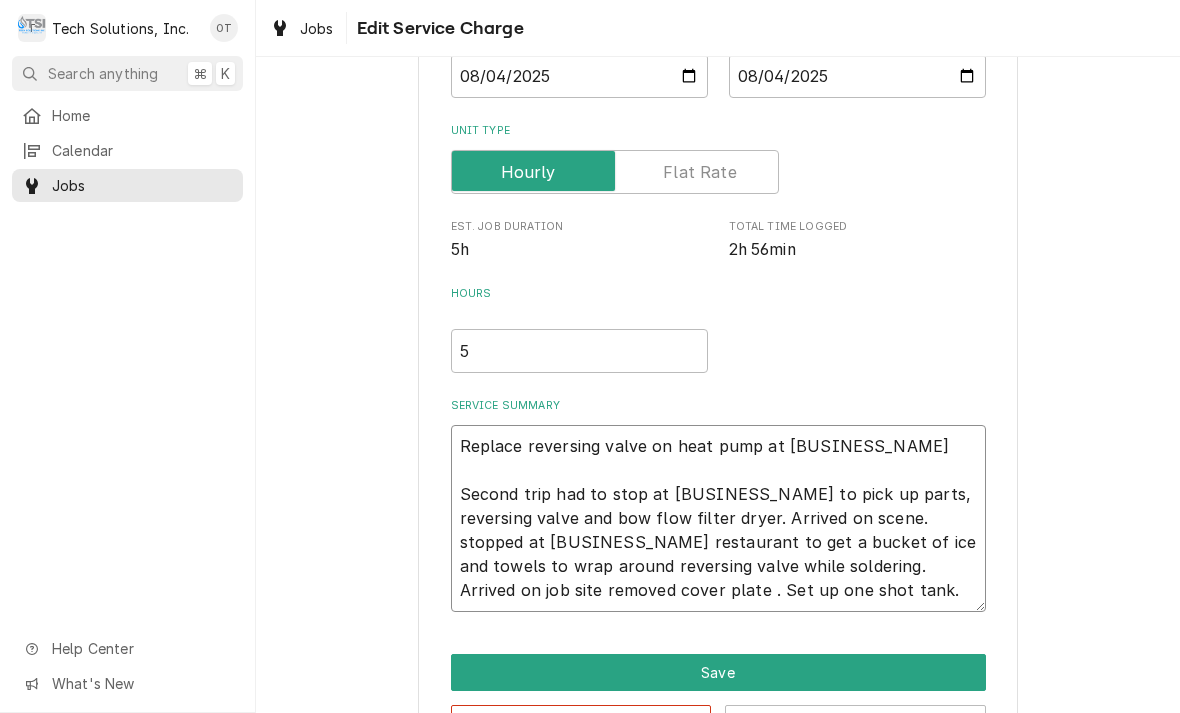 type on "x" 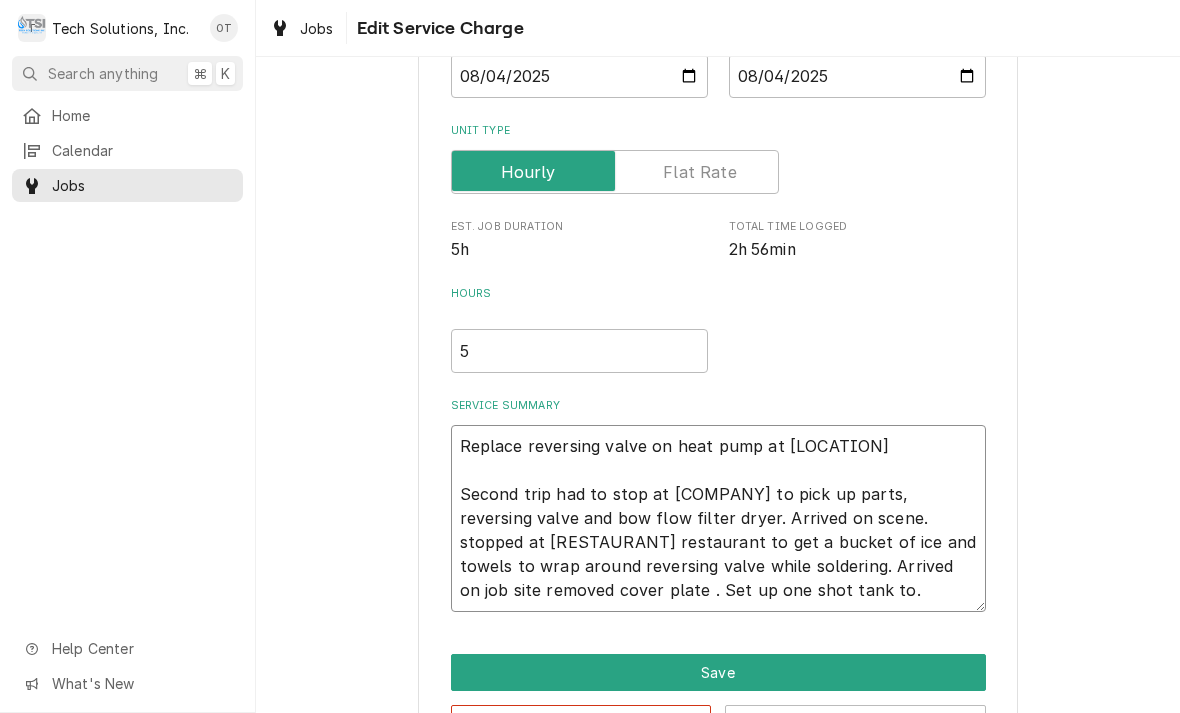 type on "x" 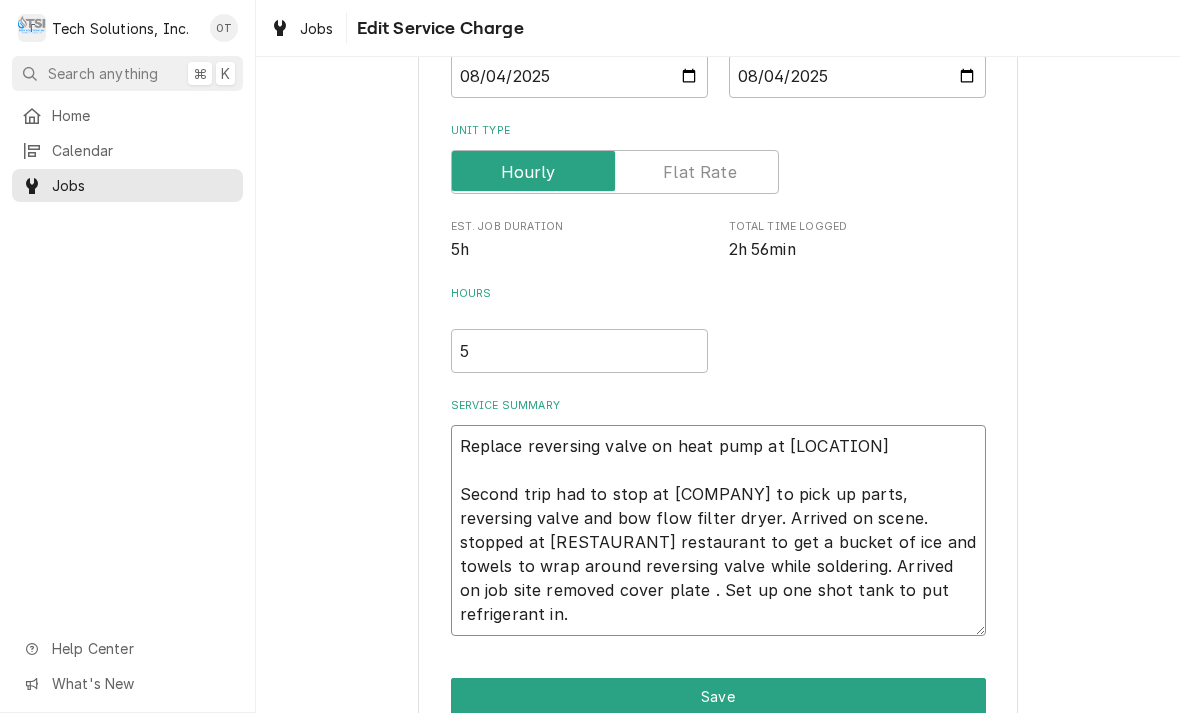 type on "x" 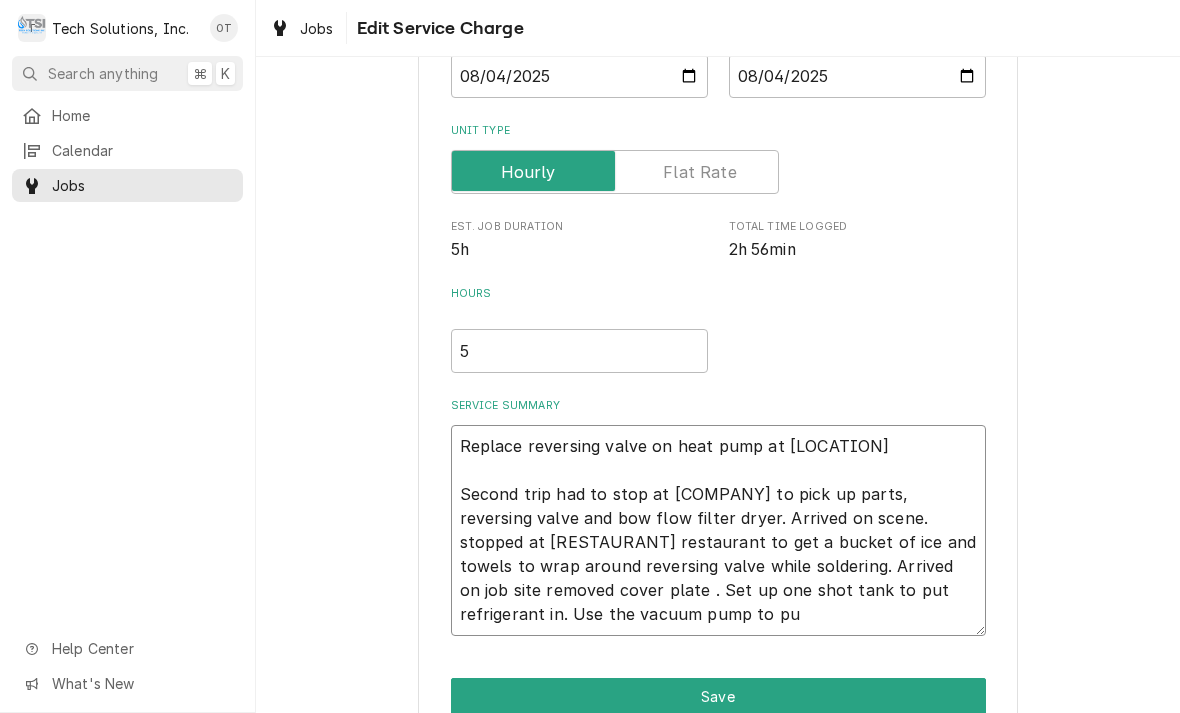 type on "x" 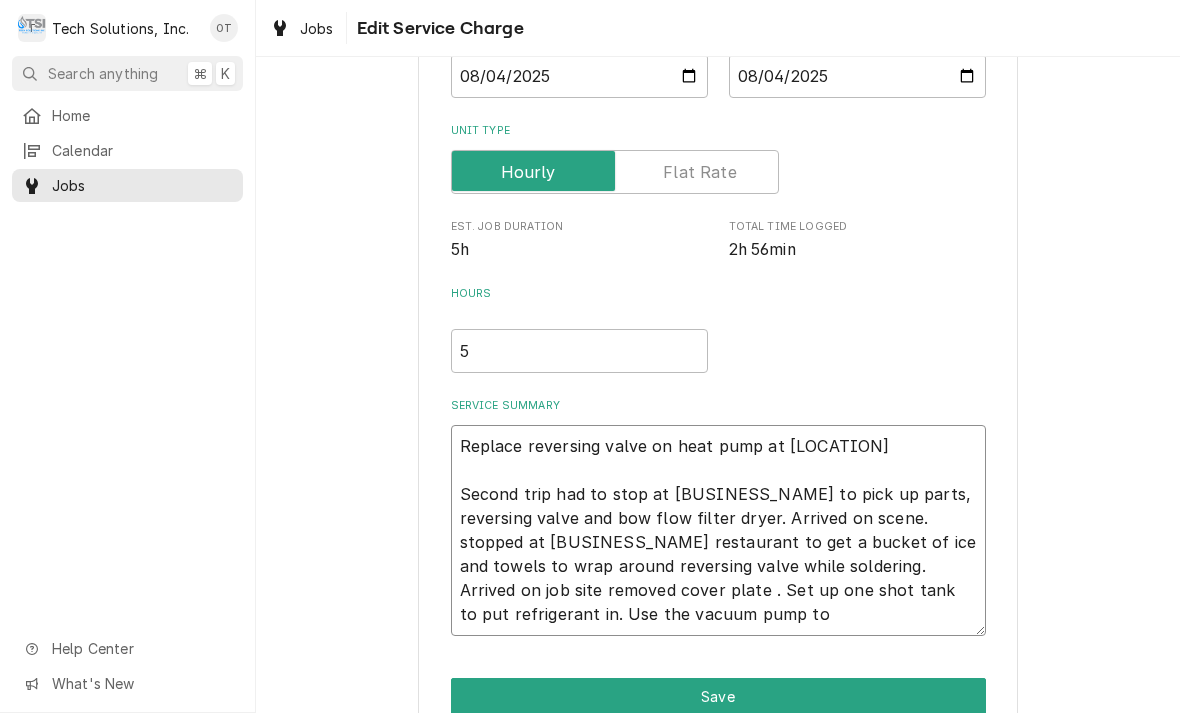 type on "x" 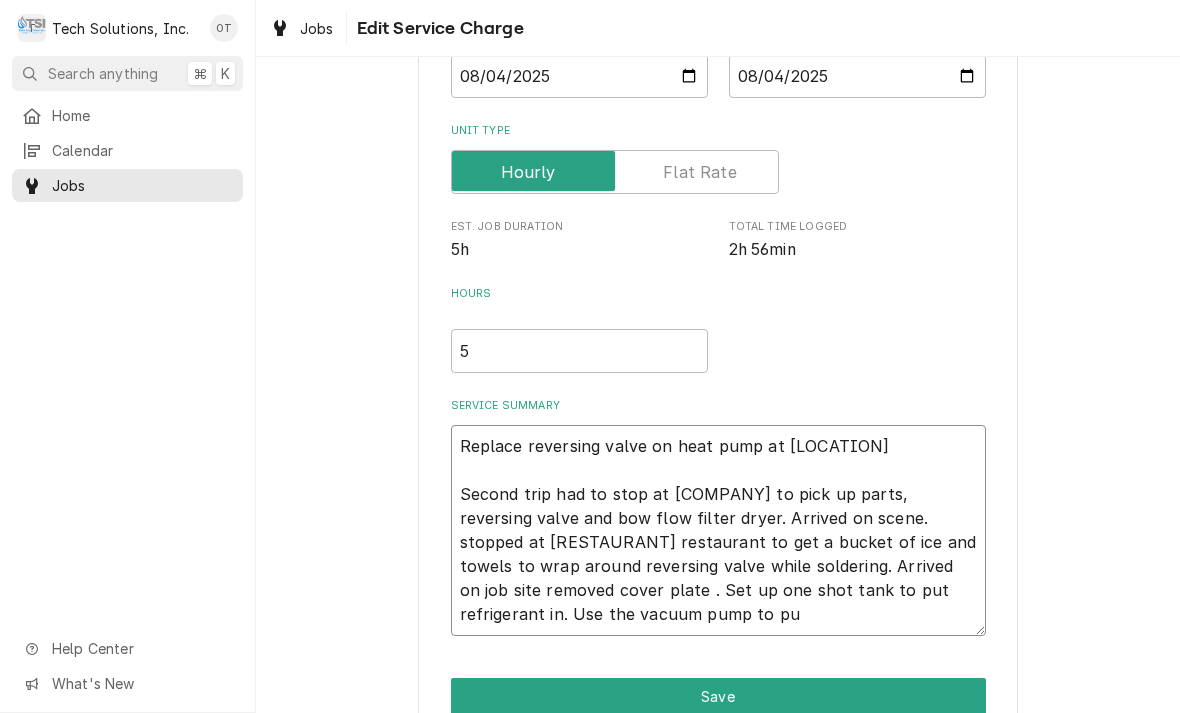 type on "x" 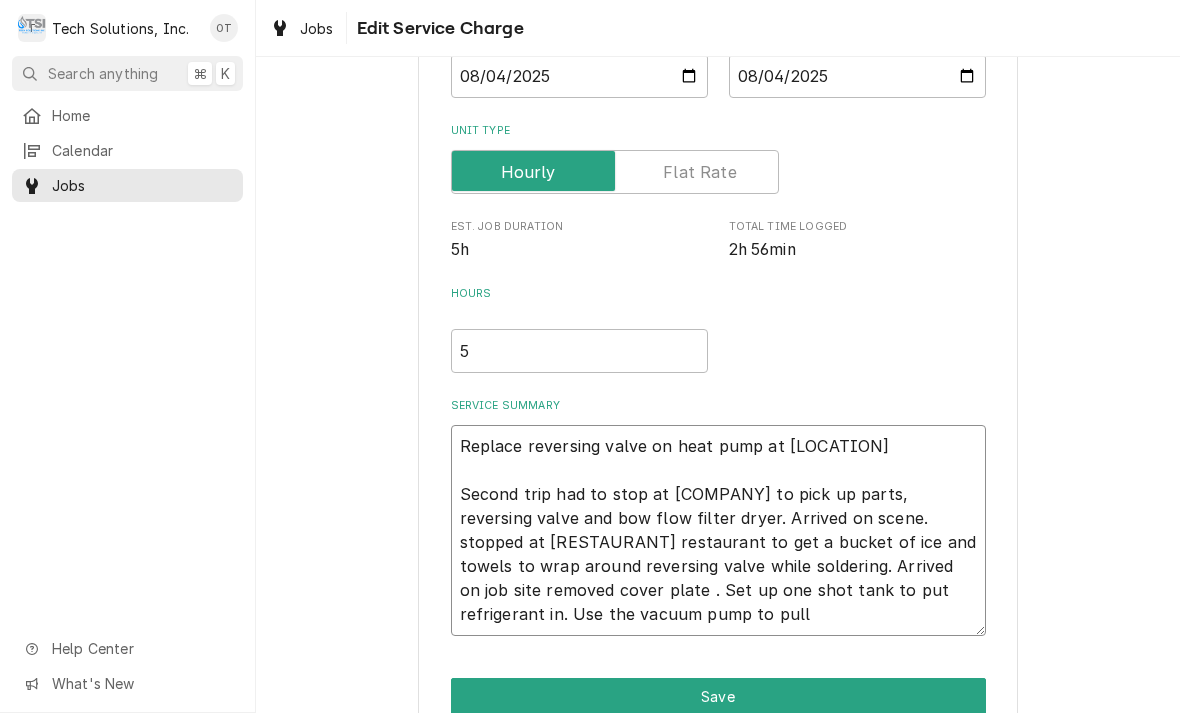 type on "x" 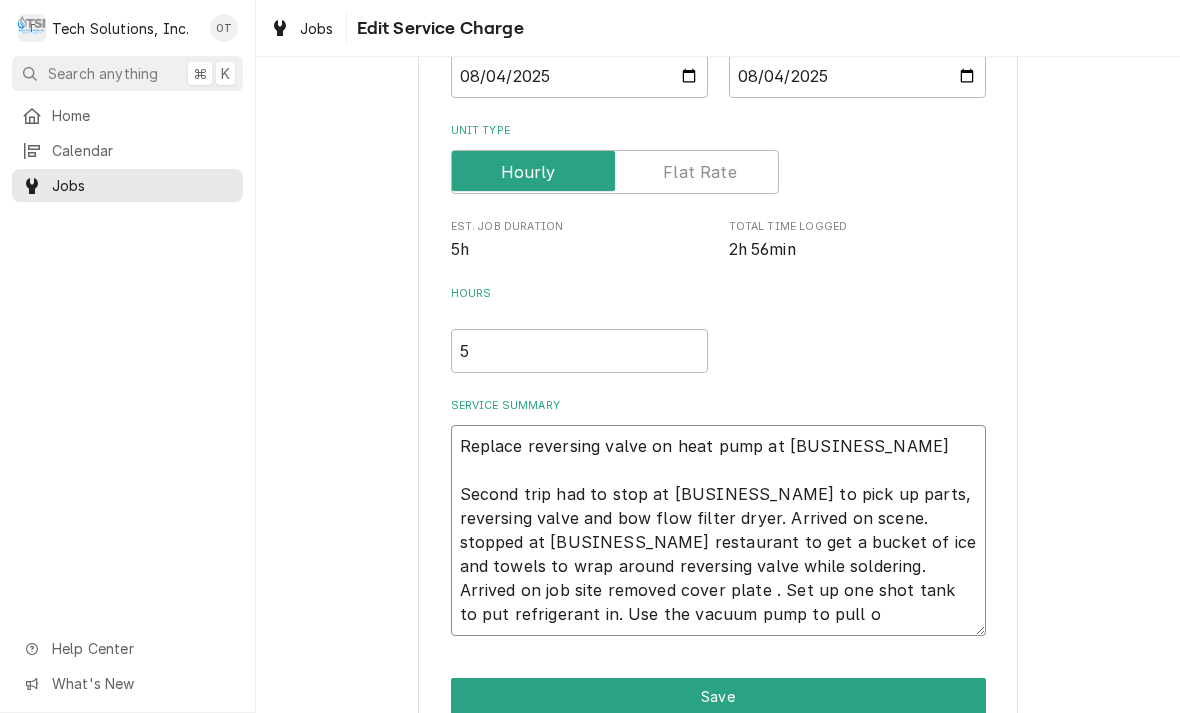 type on "x" 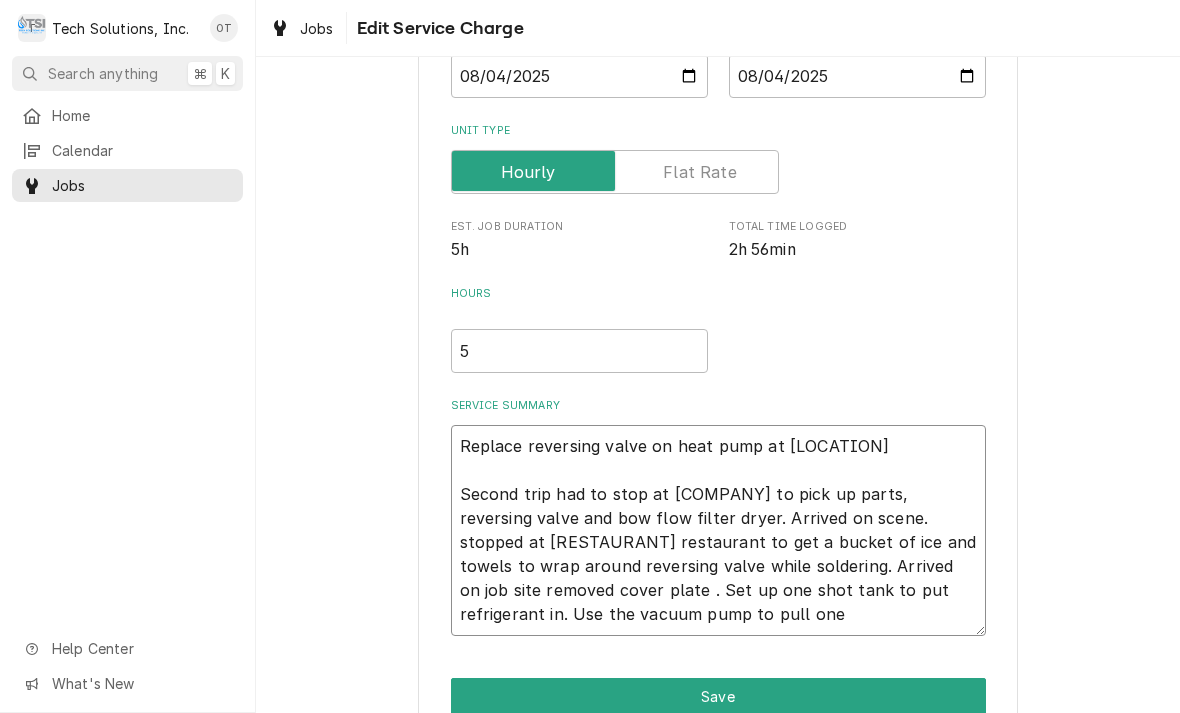 type on "x" 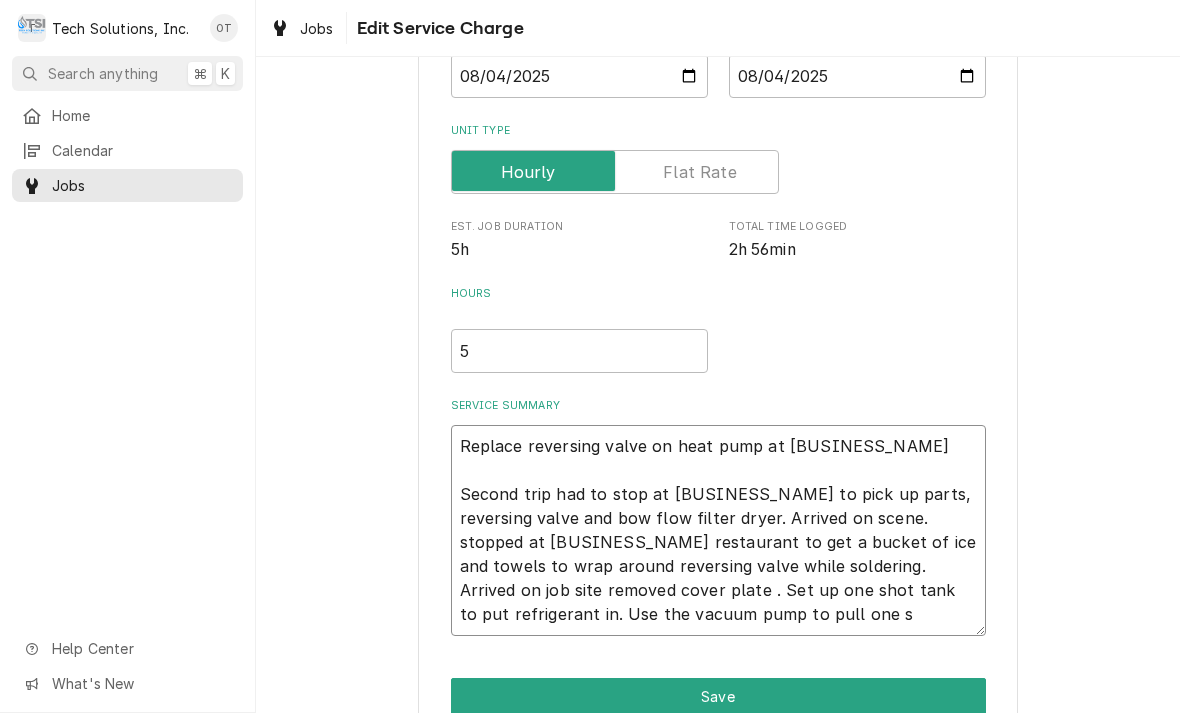type on "x" 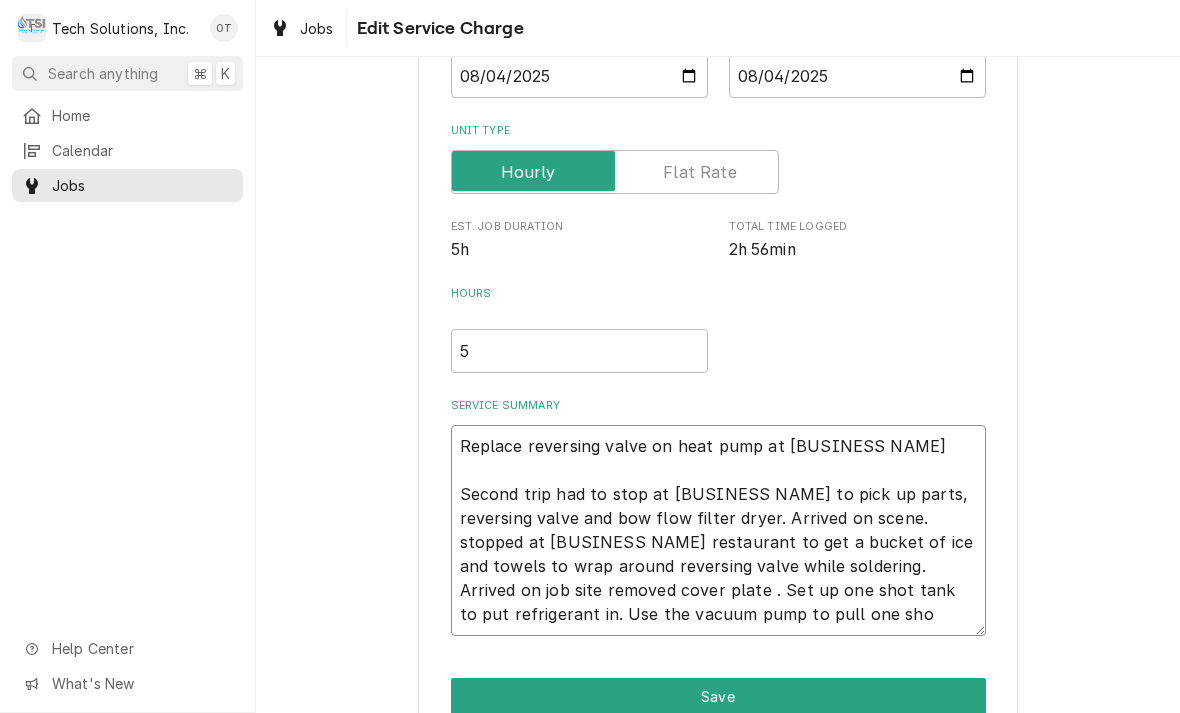 type on "x" 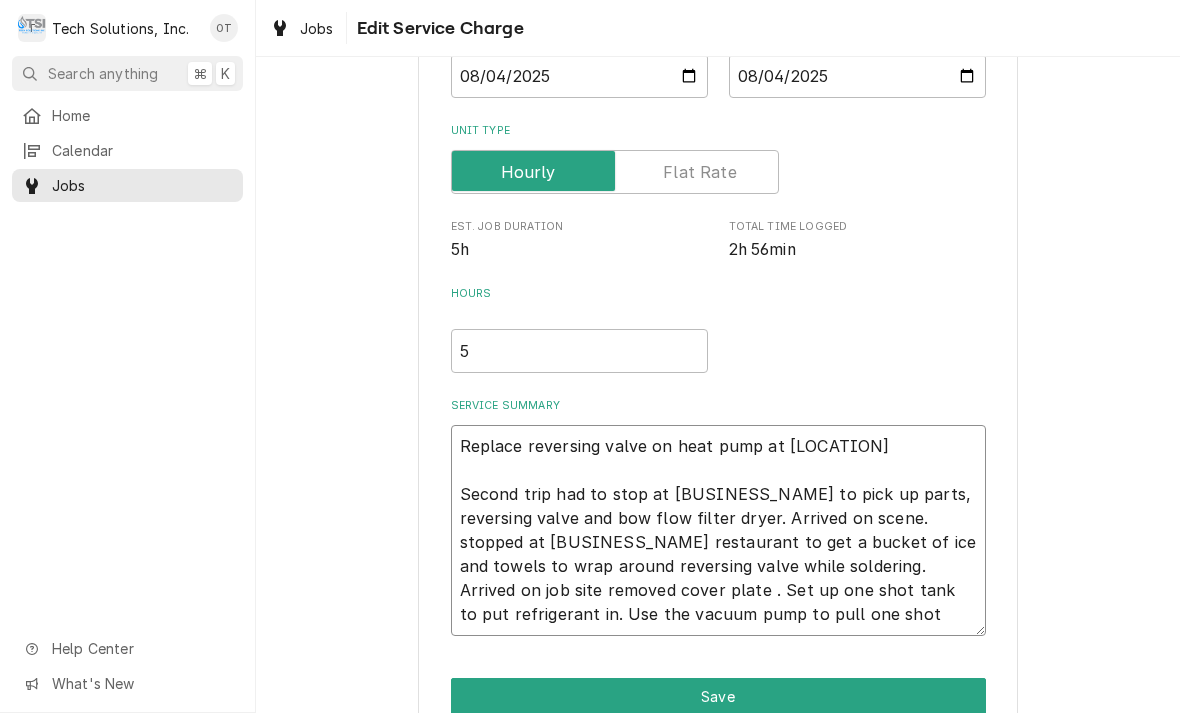 type on "x" 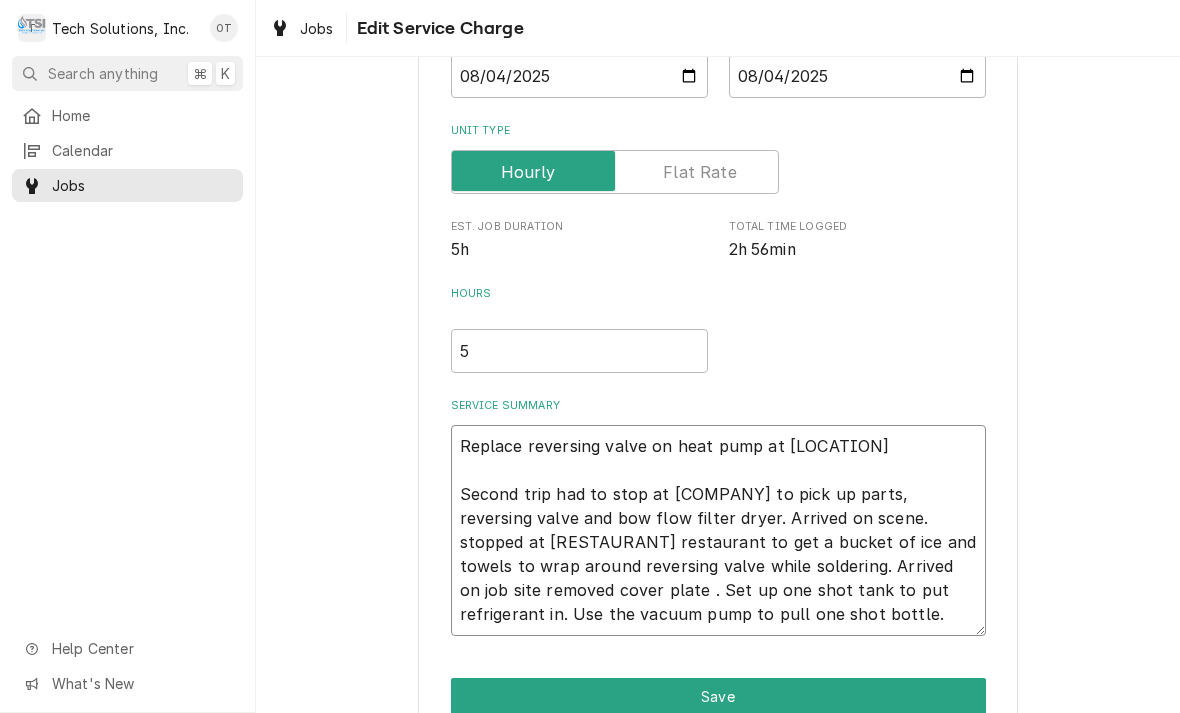 type on "x" 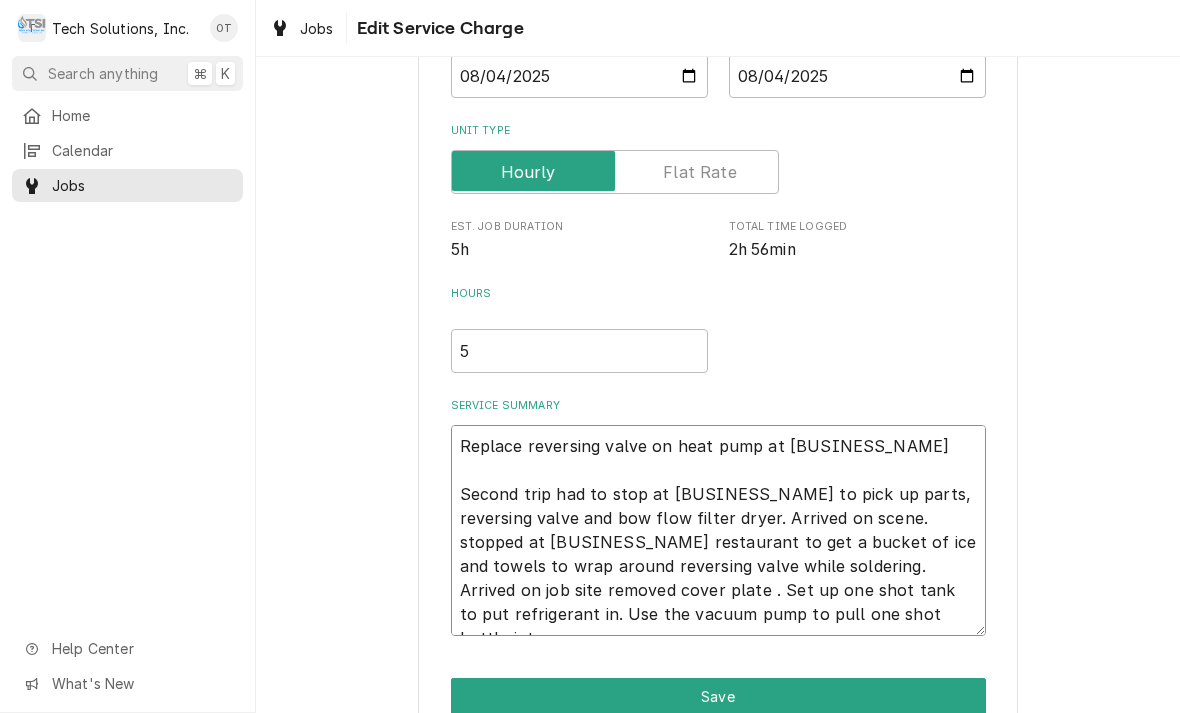 type on "x" 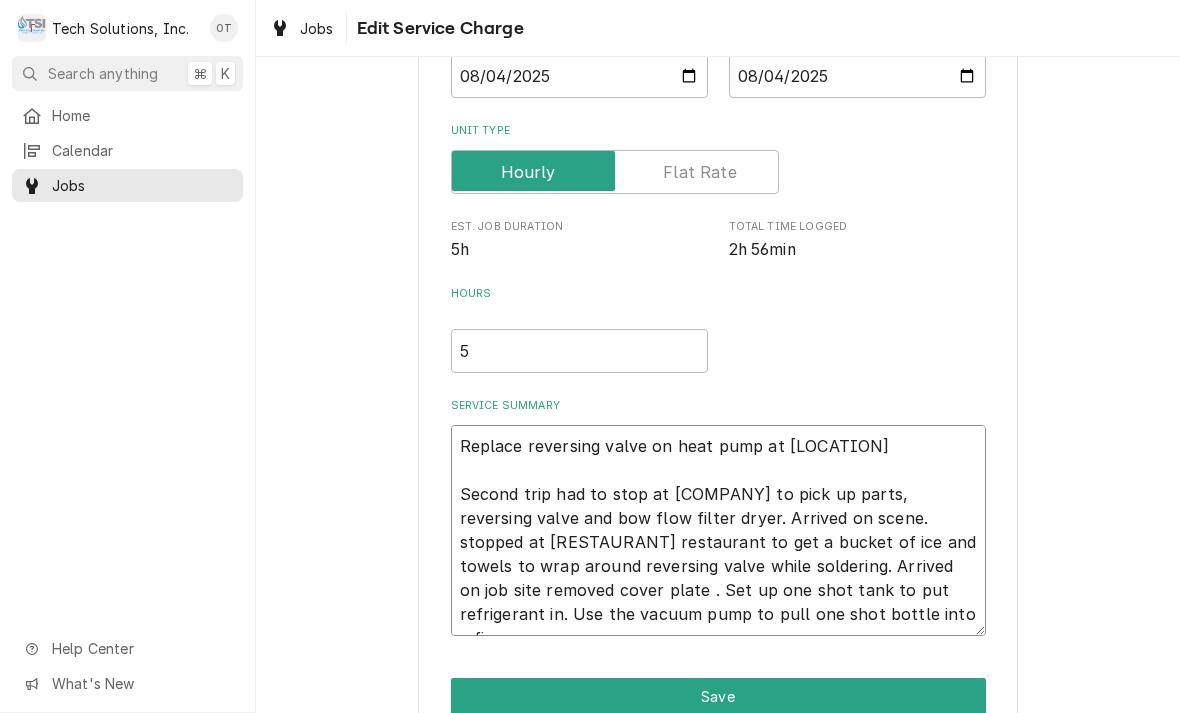 type on "x" 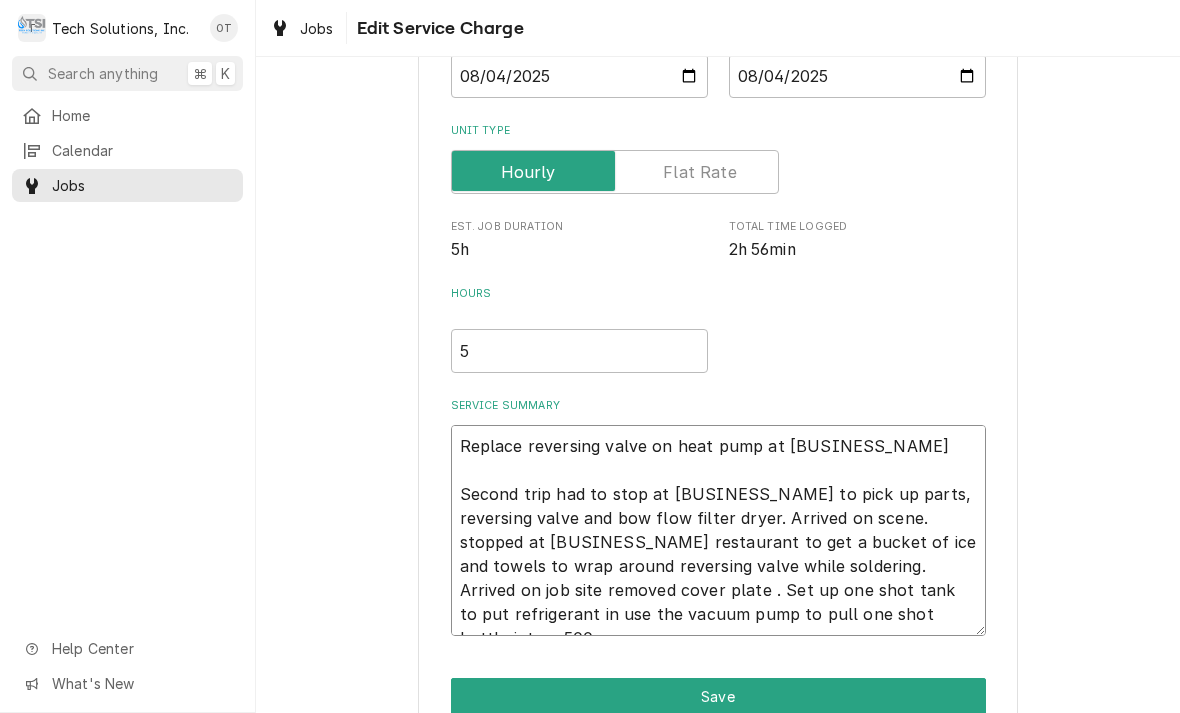 type on "x" 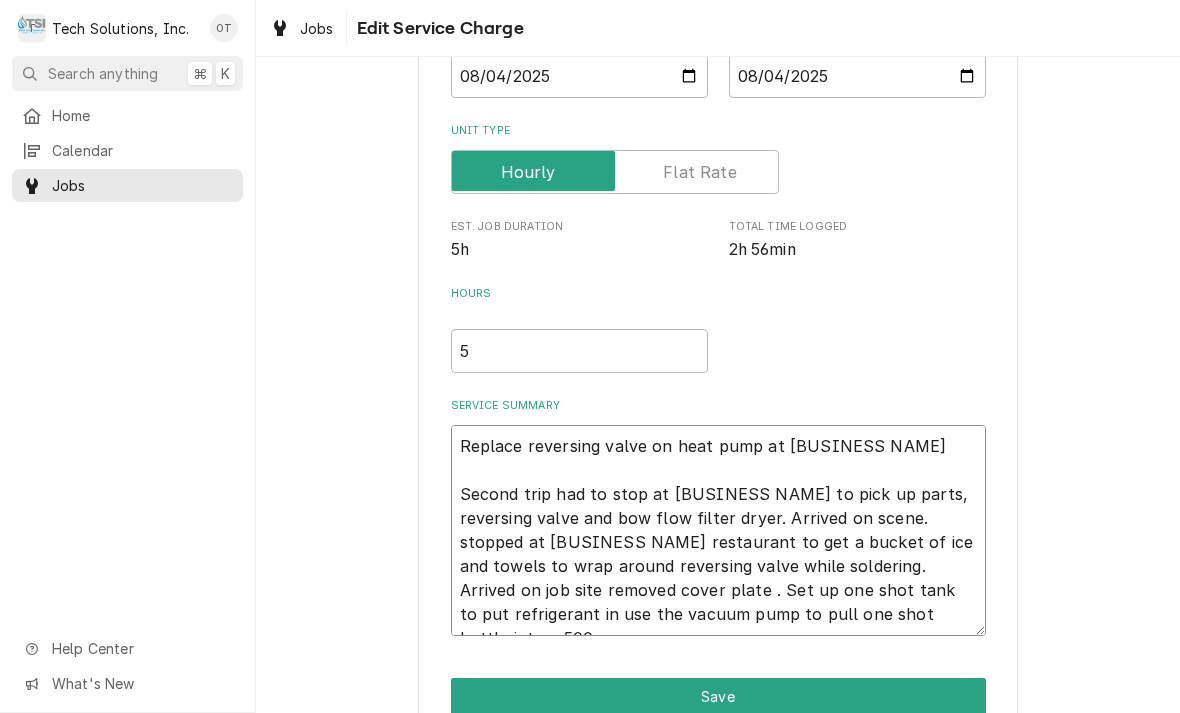 type on "x" 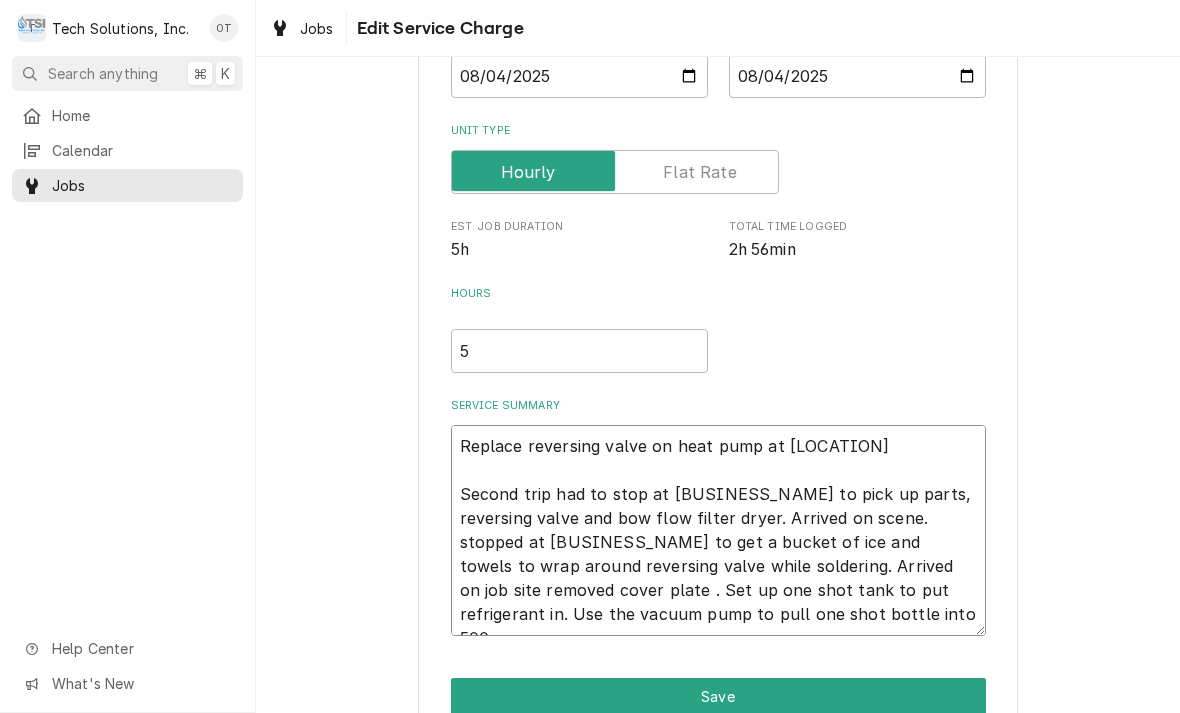 type on "x" 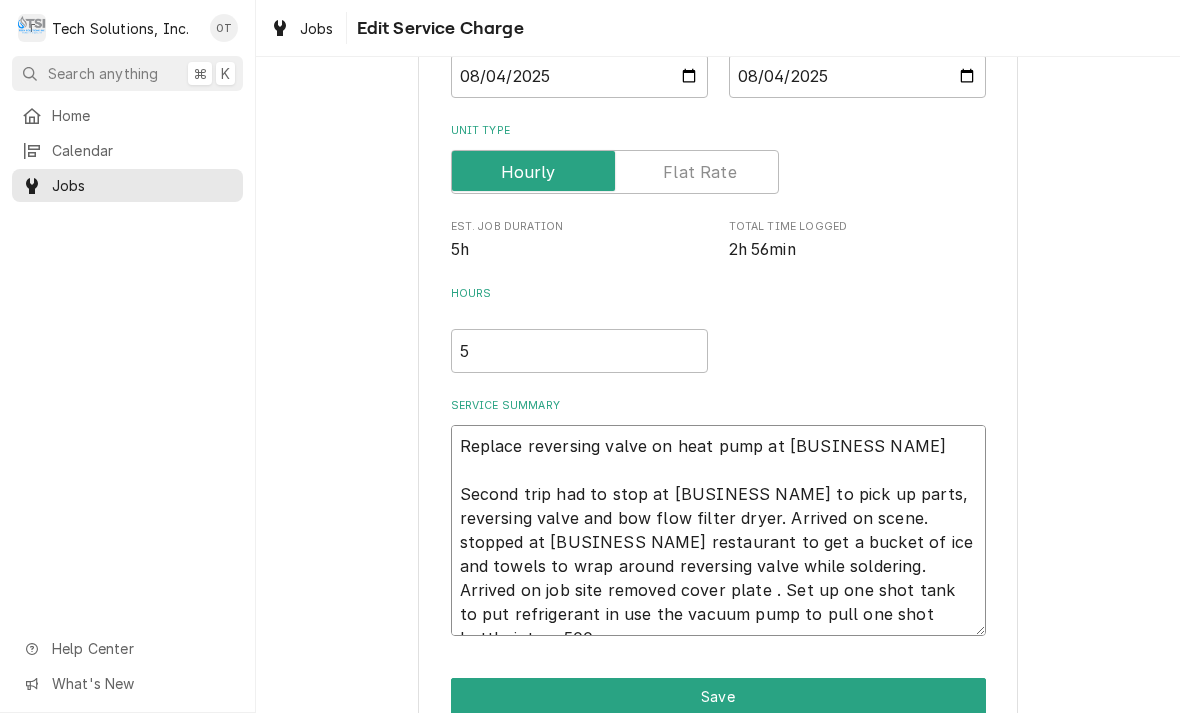 type on "x" 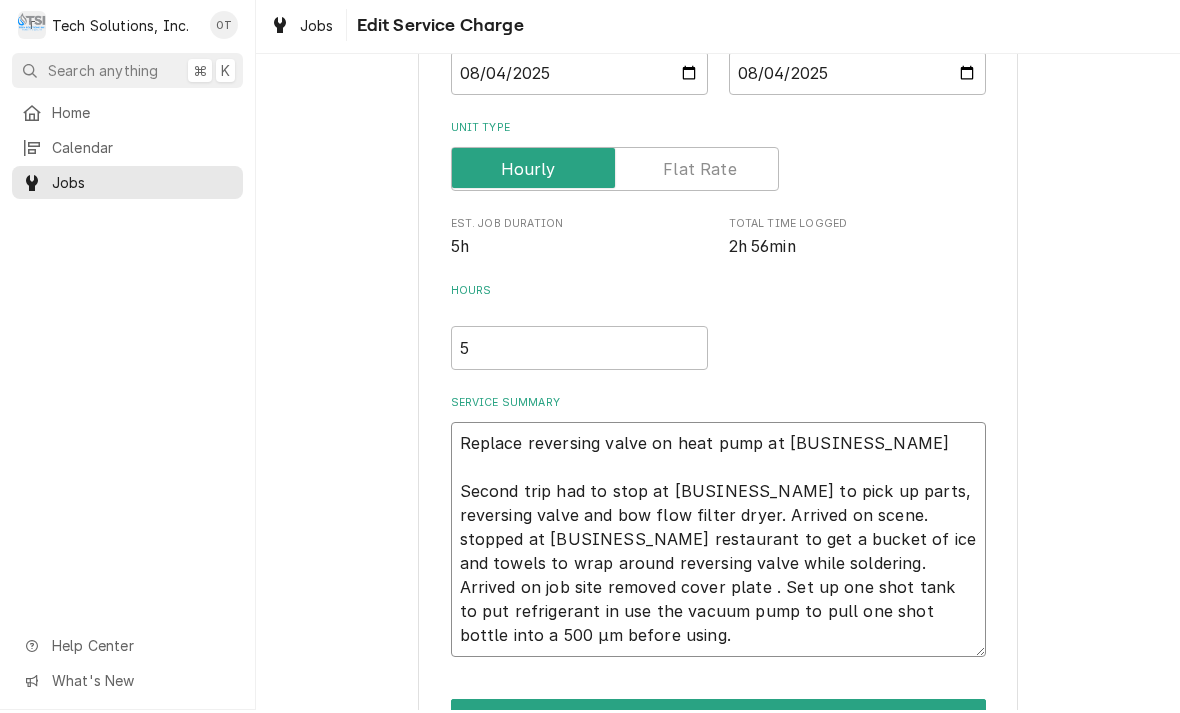 type on "x" 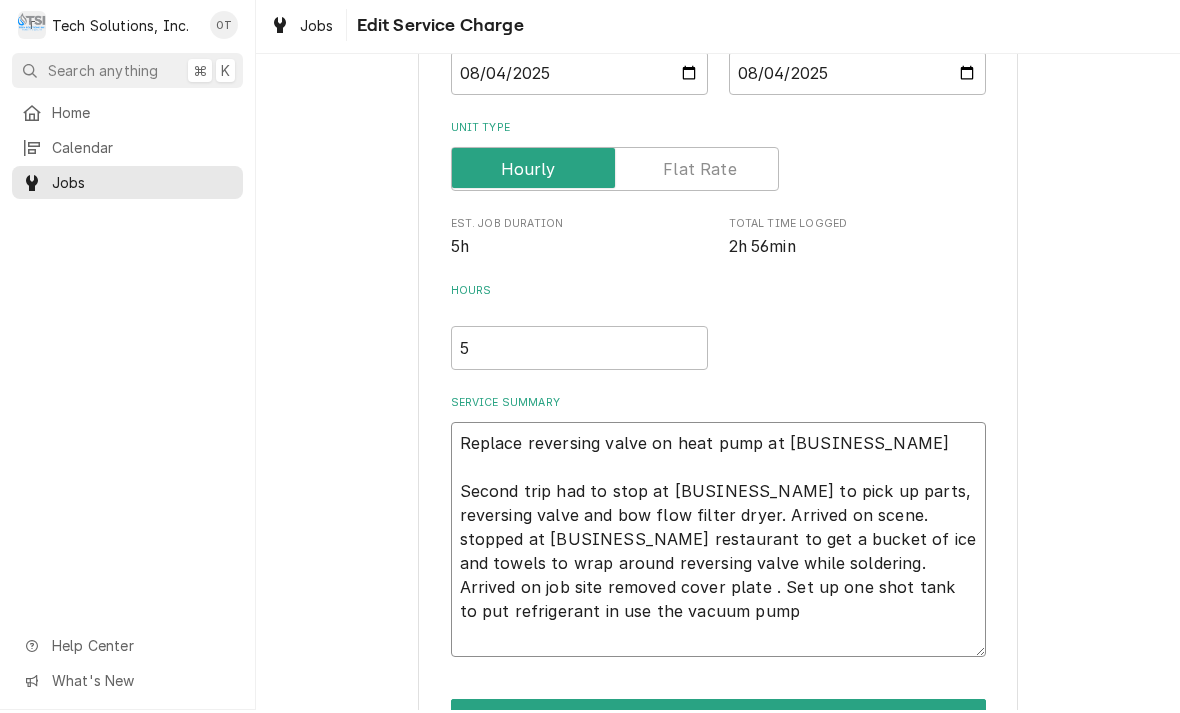type on "x" 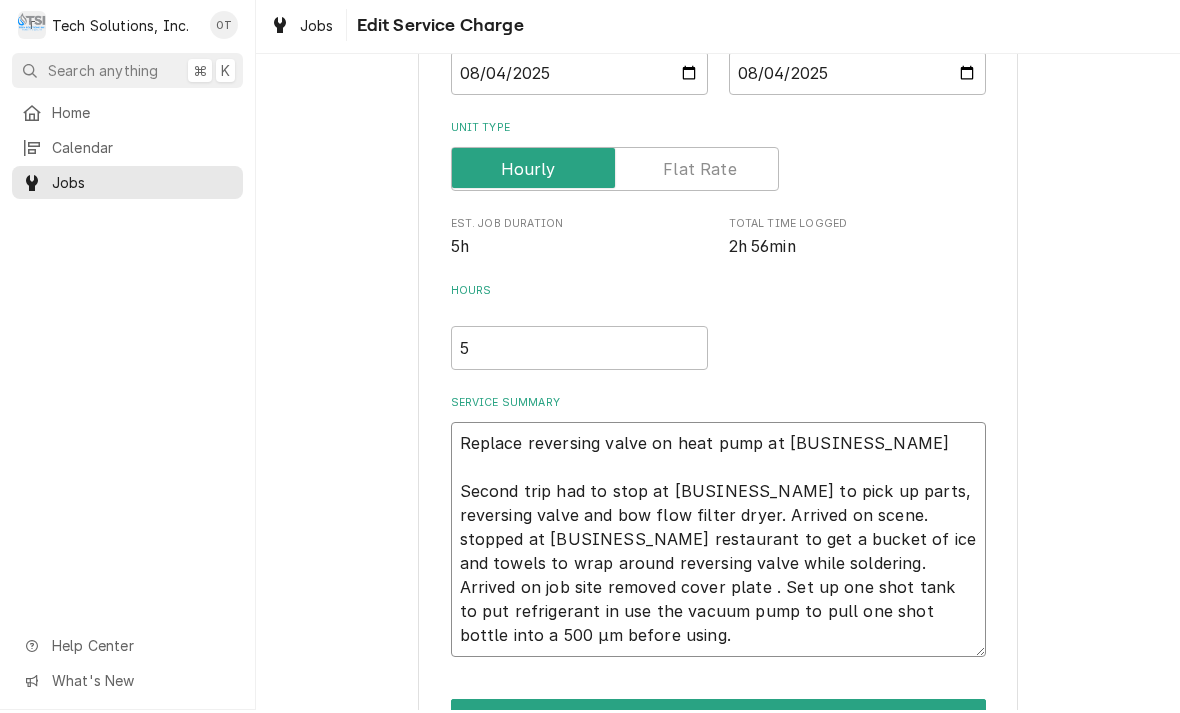 type on "x" 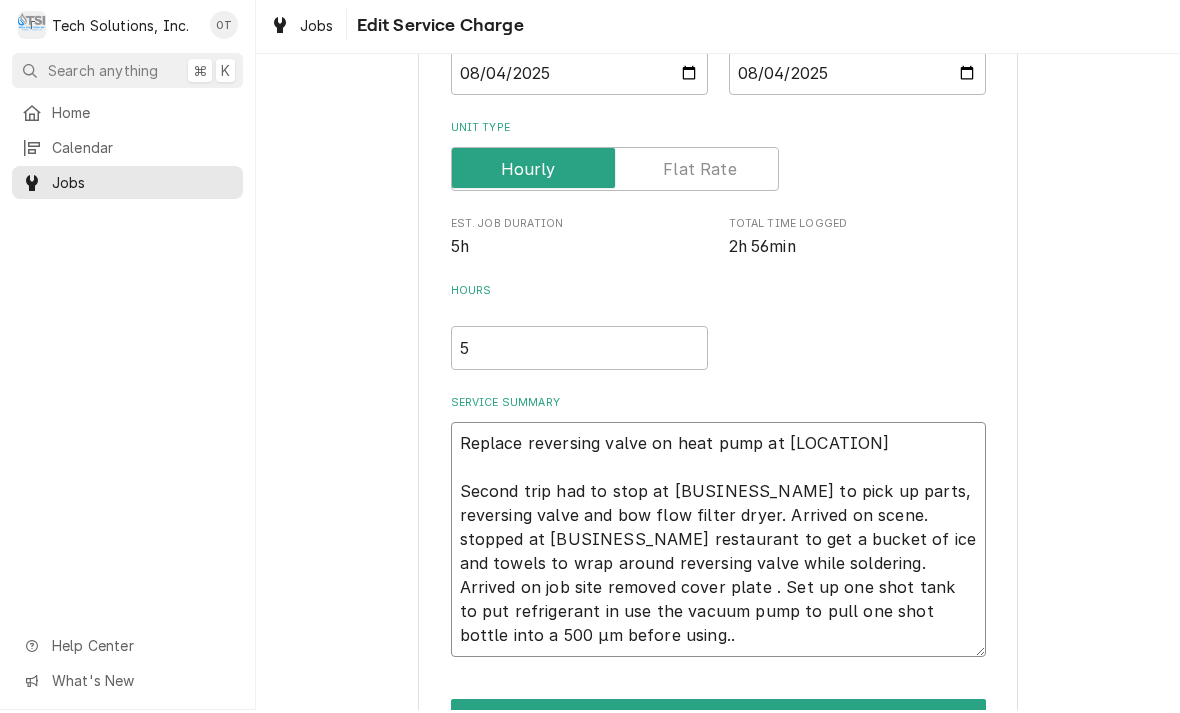 type on "x" 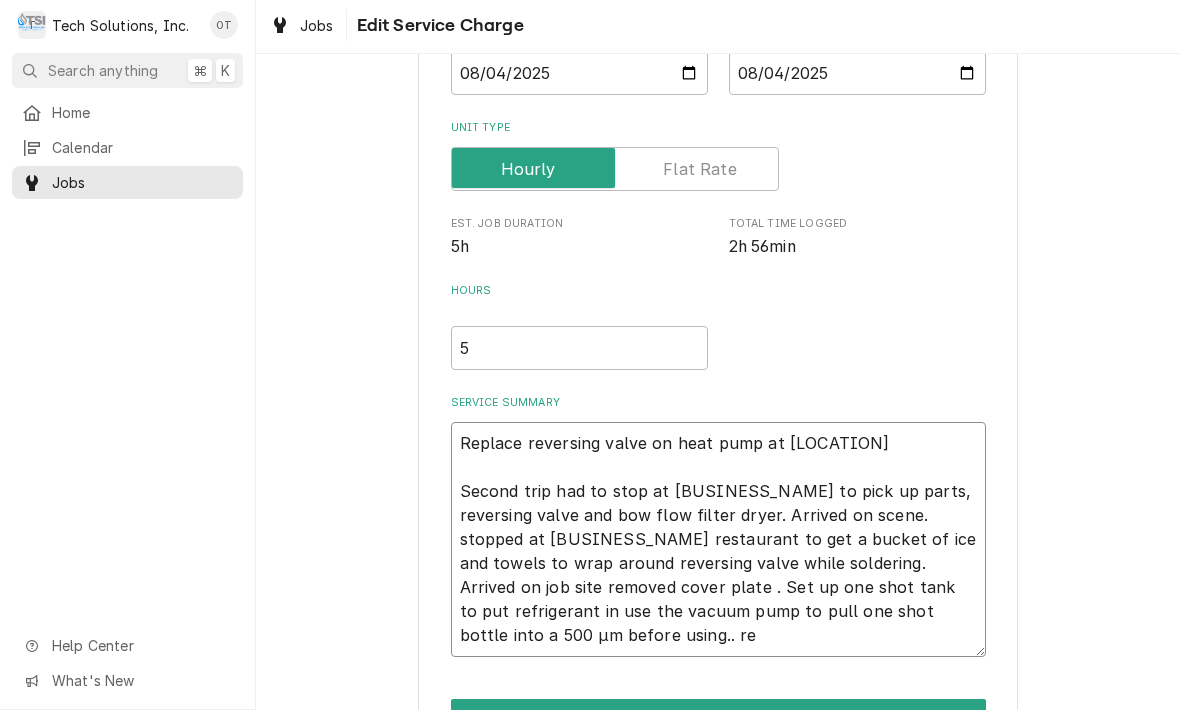 type 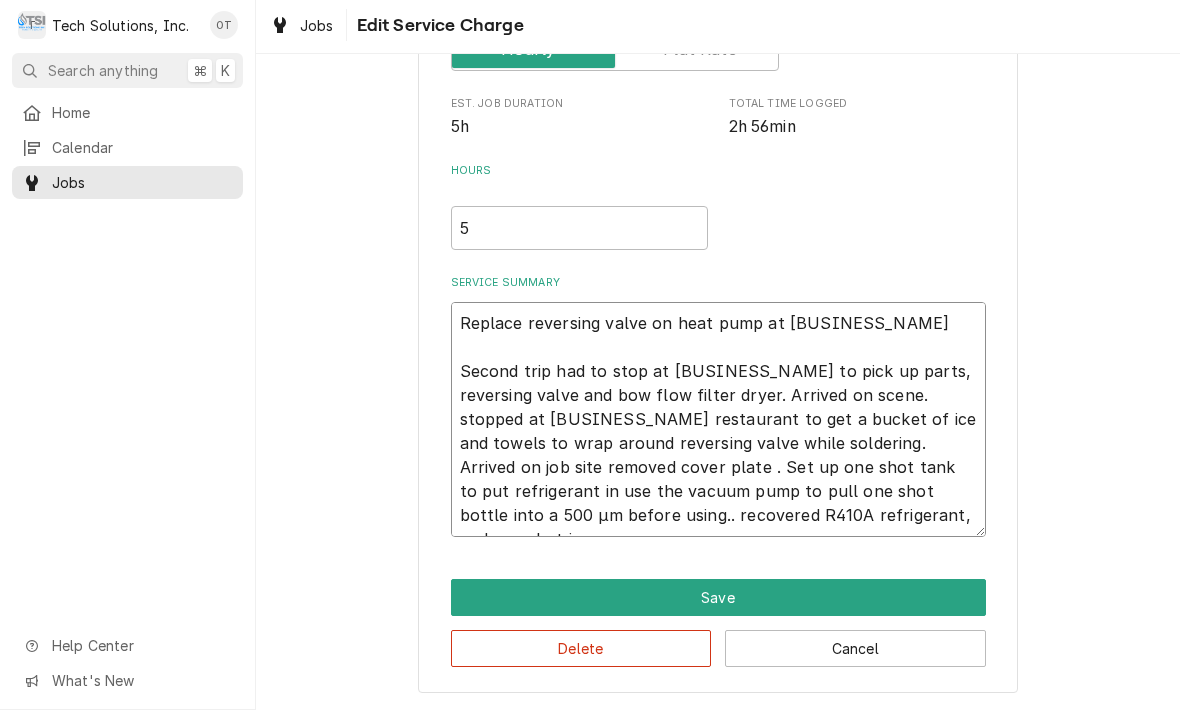 scroll, scrollTop: 353, scrollLeft: 0, axis: vertical 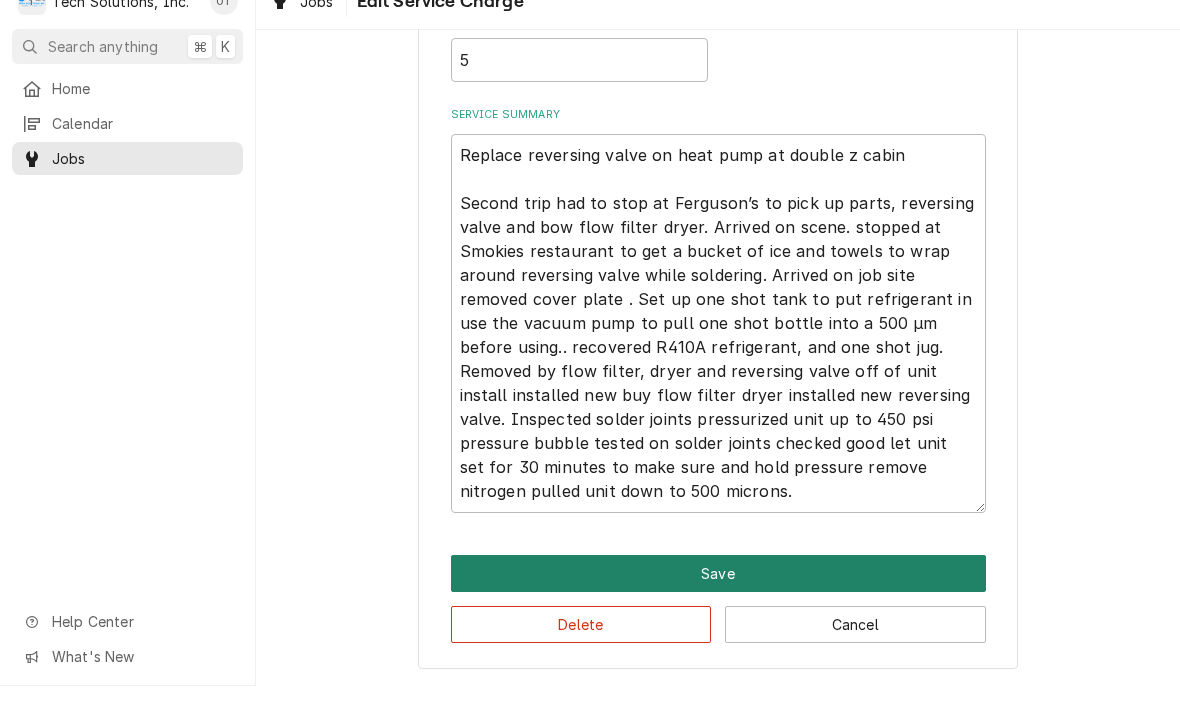 click on "Save" at bounding box center [718, 600] 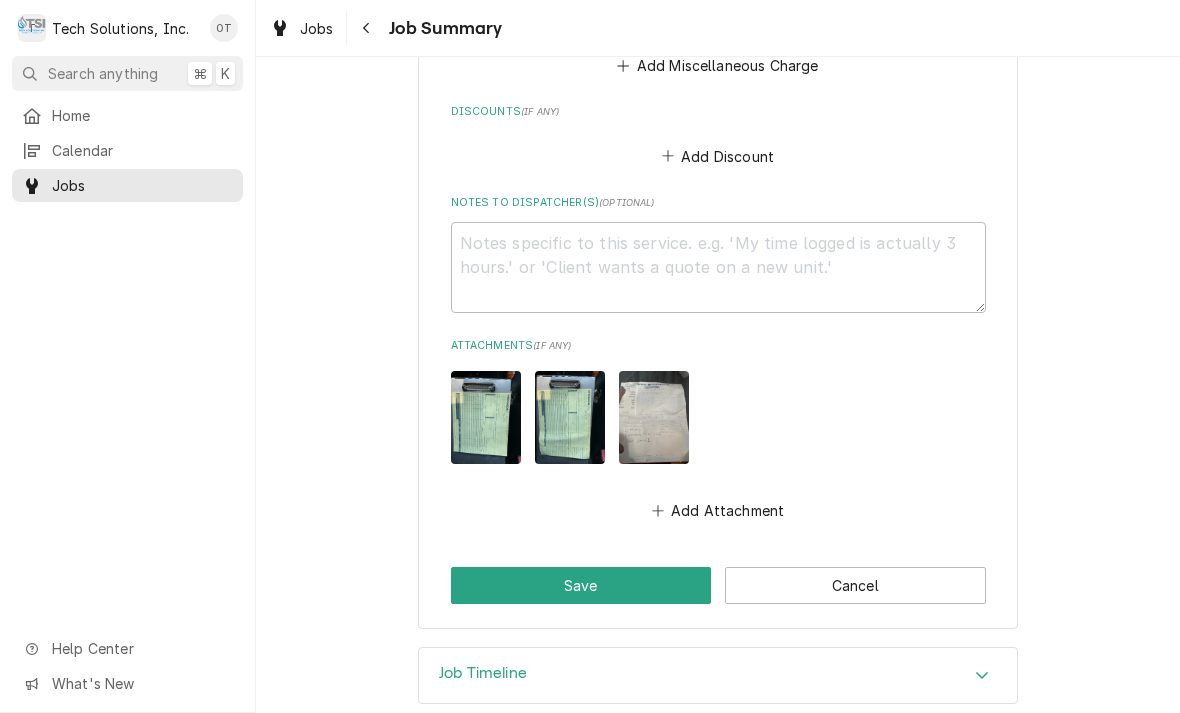 scroll, scrollTop: 2599, scrollLeft: 0, axis: vertical 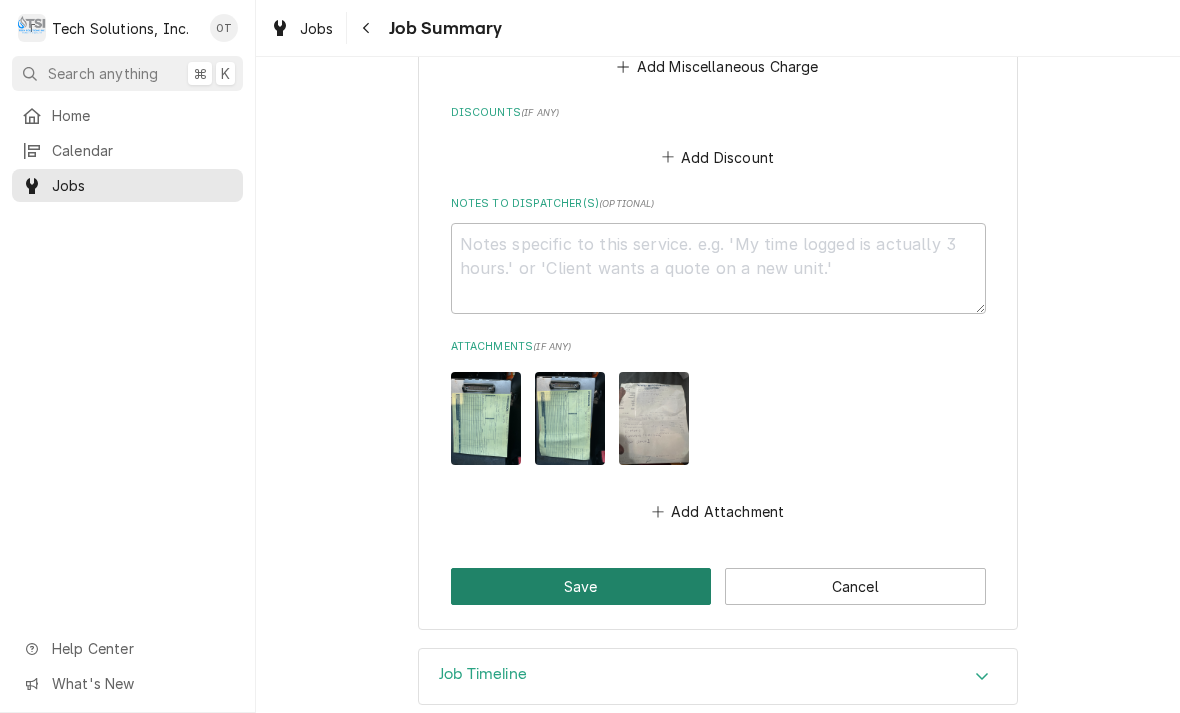 click on "Save" at bounding box center [581, 586] 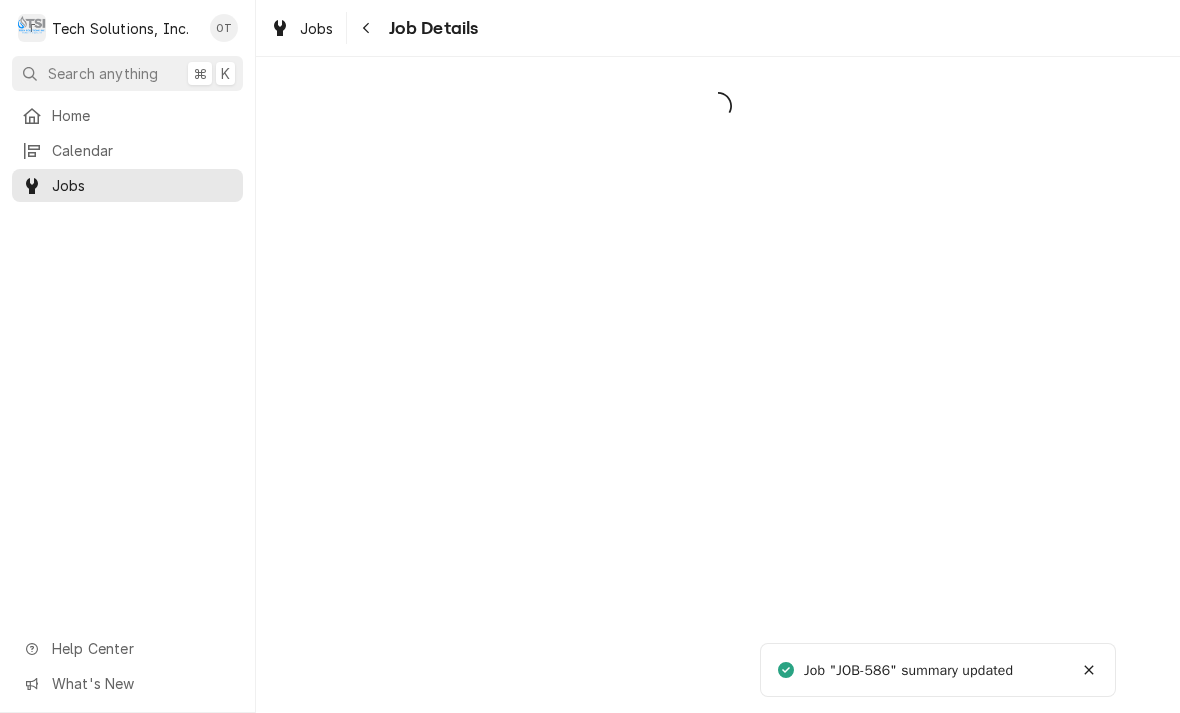 scroll, scrollTop: 0, scrollLeft: 0, axis: both 